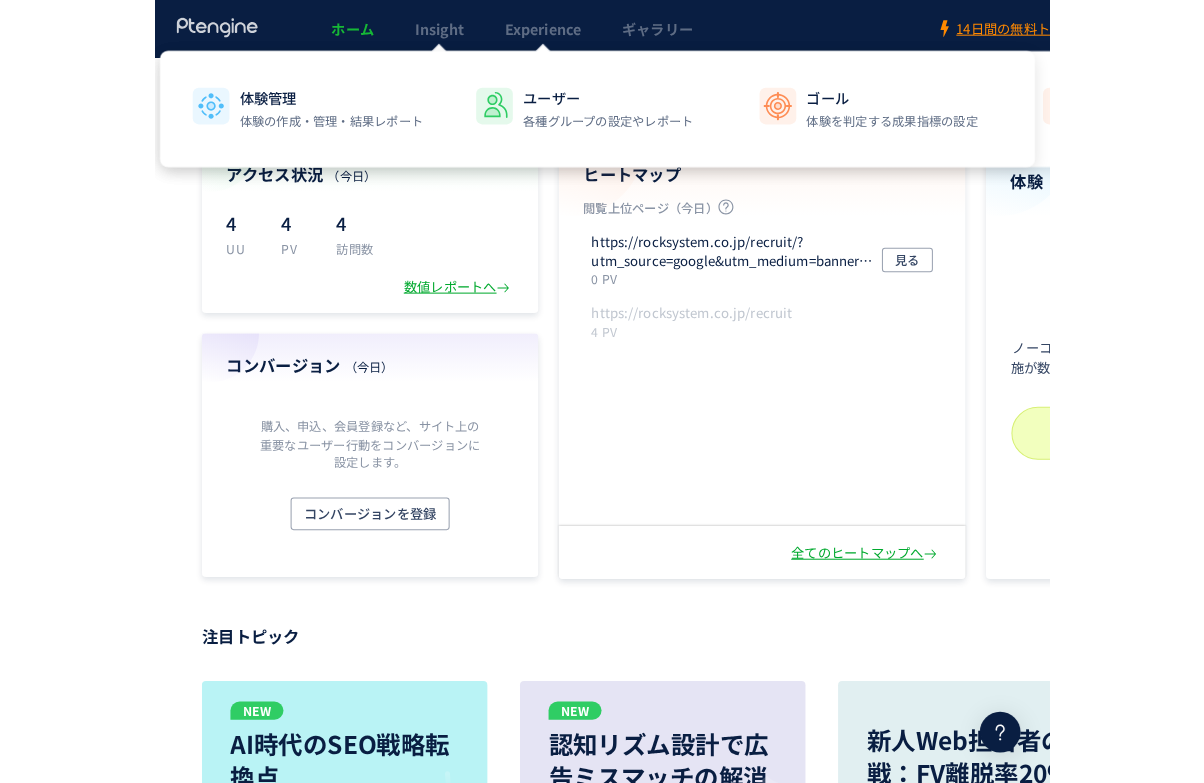 scroll, scrollTop: 0, scrollLeft: 0, axis: both 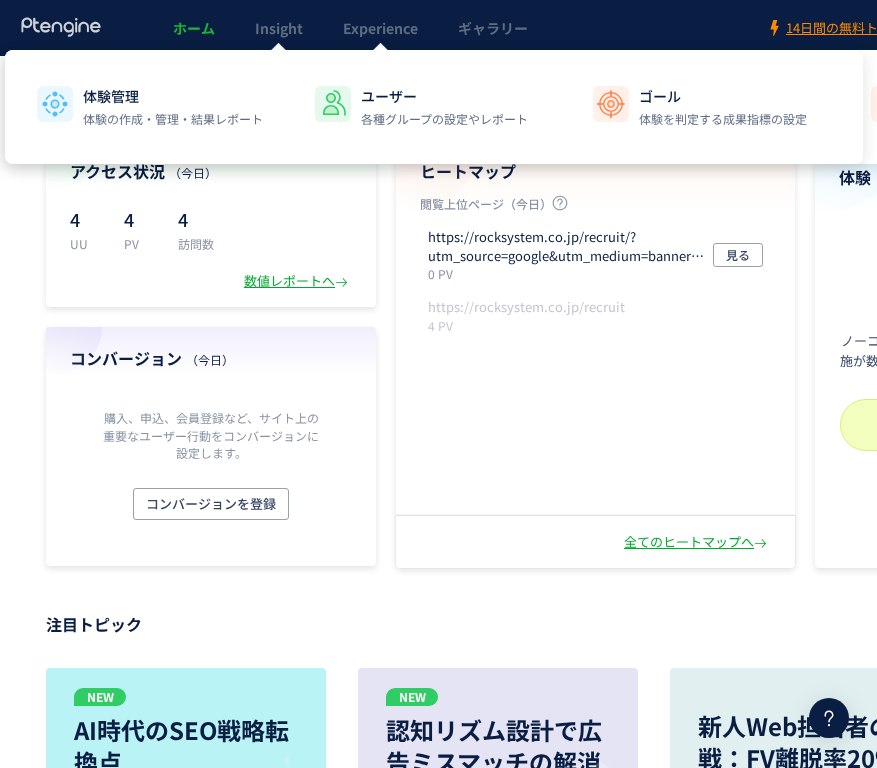 click 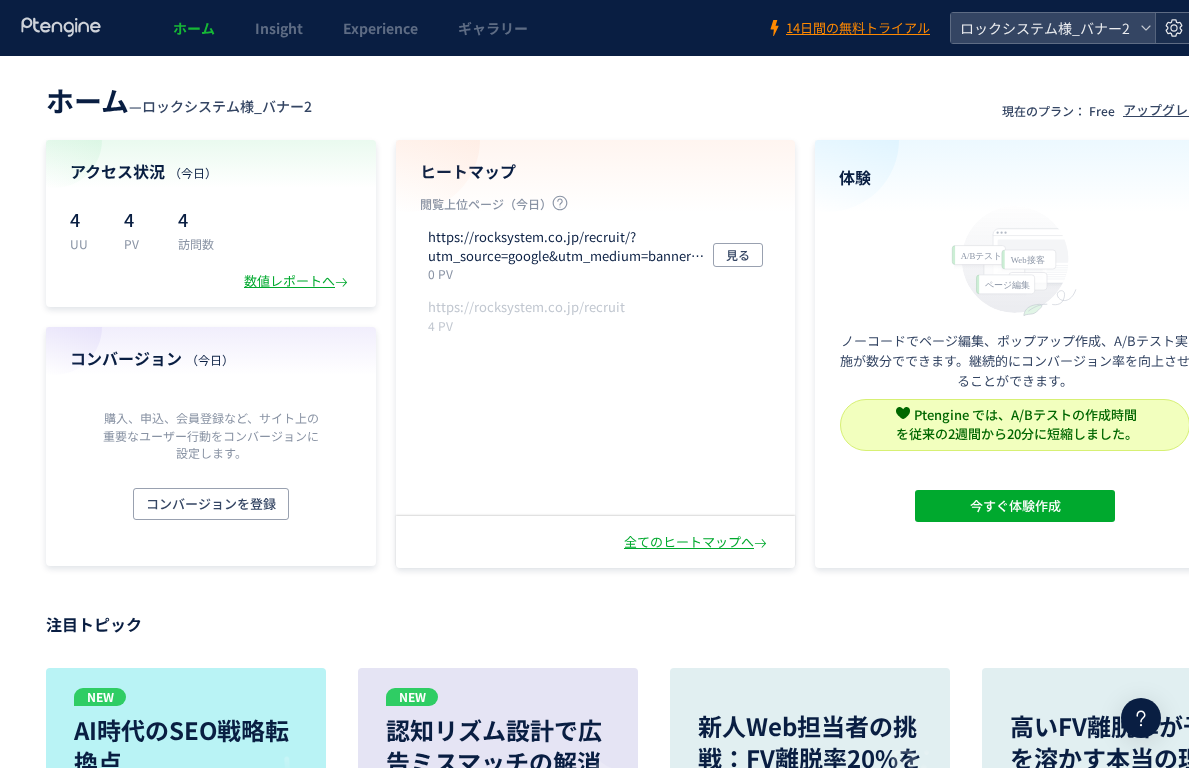 click 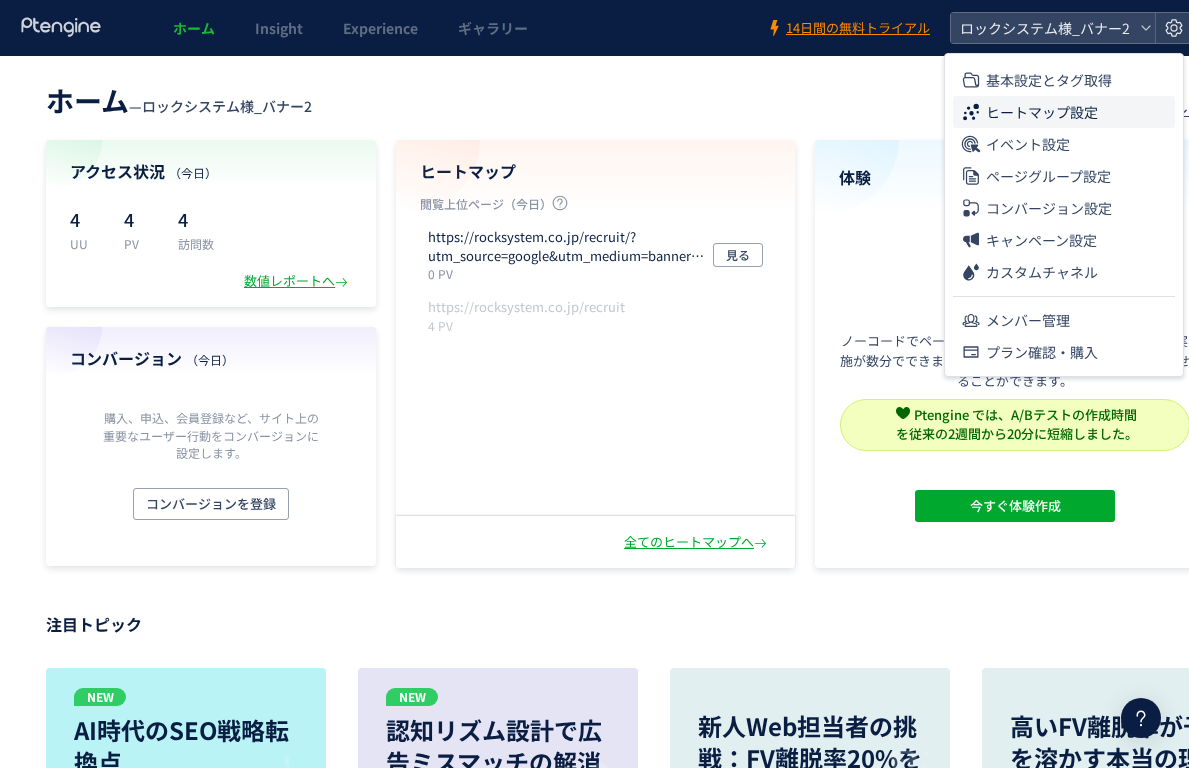click on "ヒートマップ設定" at bounding box center [1042, 112] 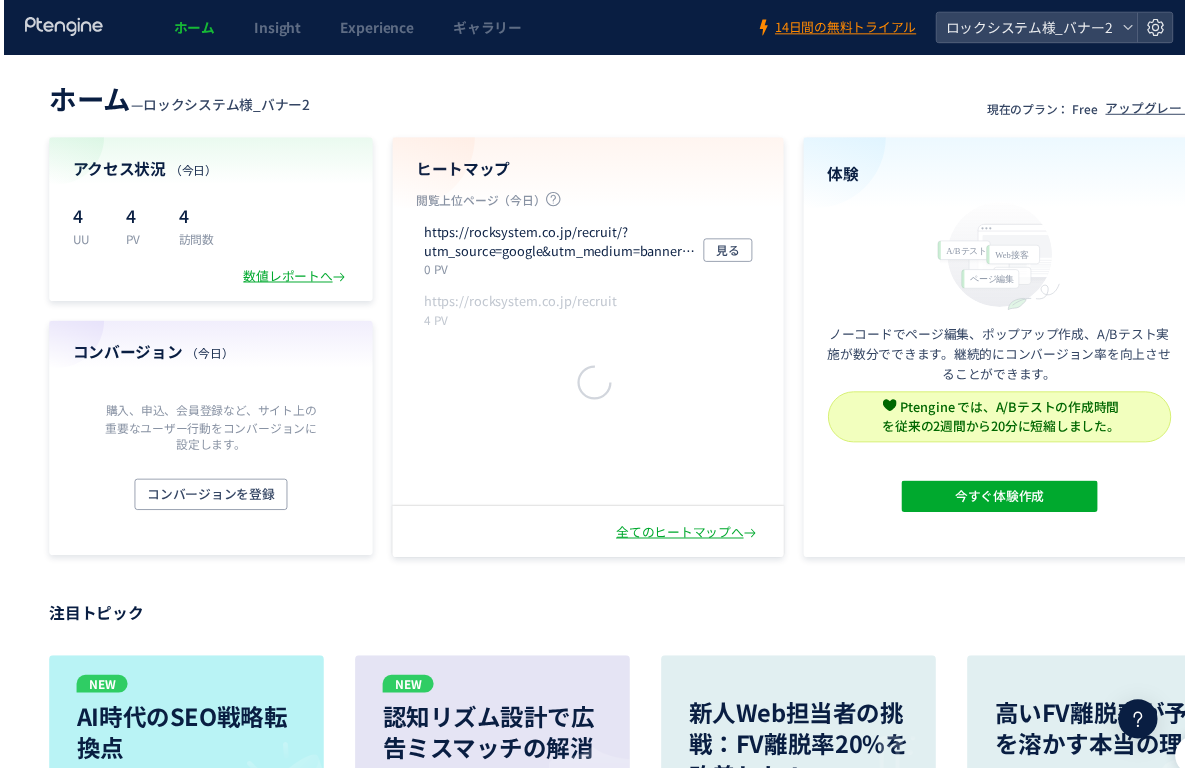 scroll, scrollTop: 0, scrollLeft: 0, axis: both 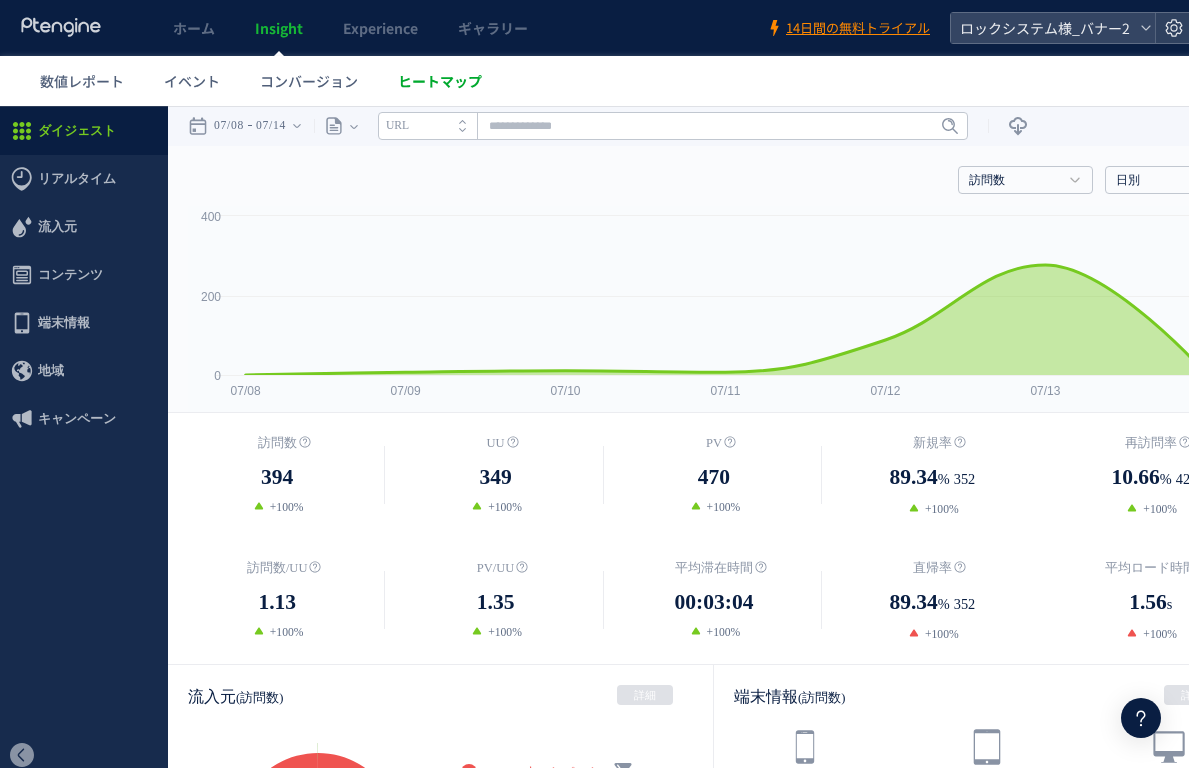 click on "ヒートマップ" at bounding box center [440, 81] 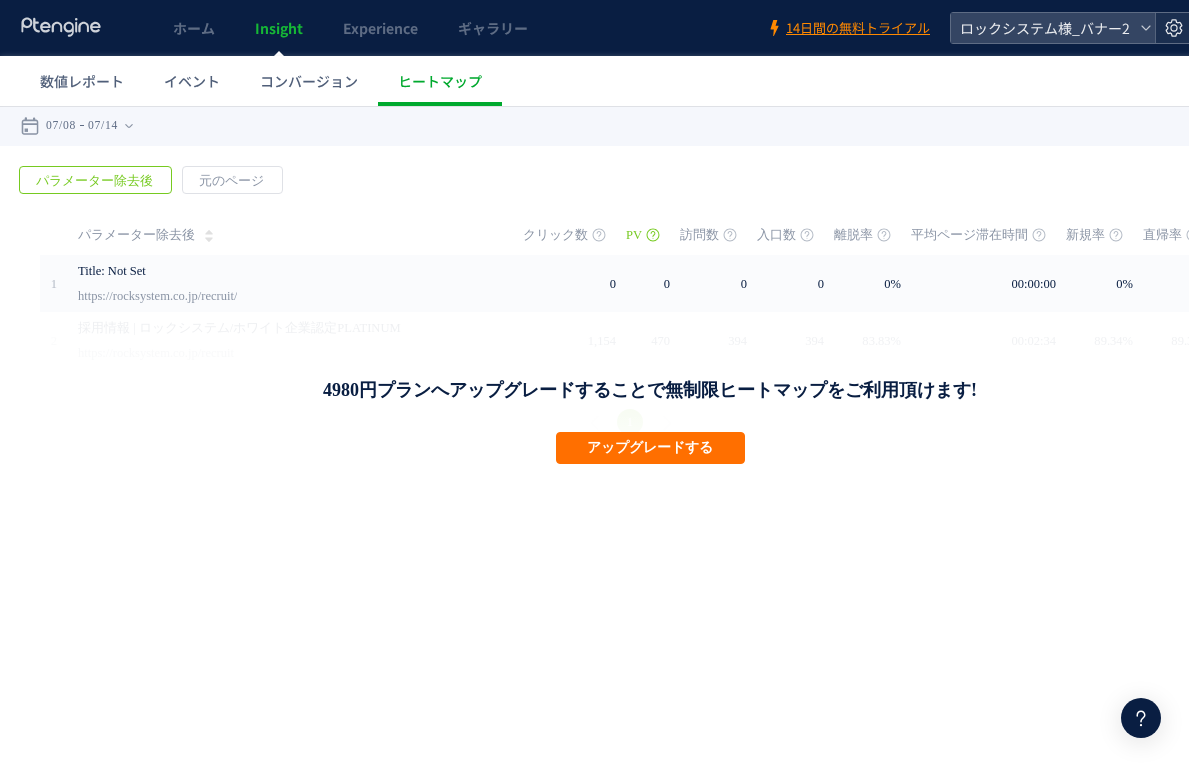 click 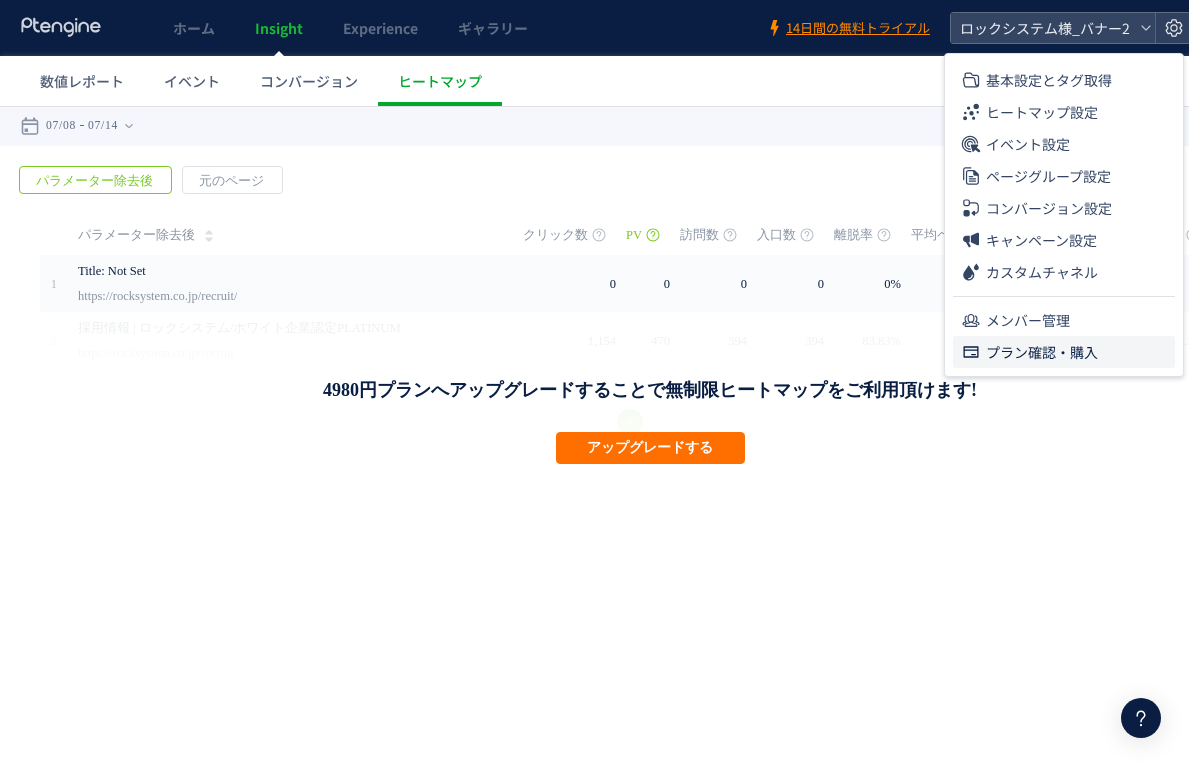 click on "プラン確認・購入" at bounding box center (1042, 352) 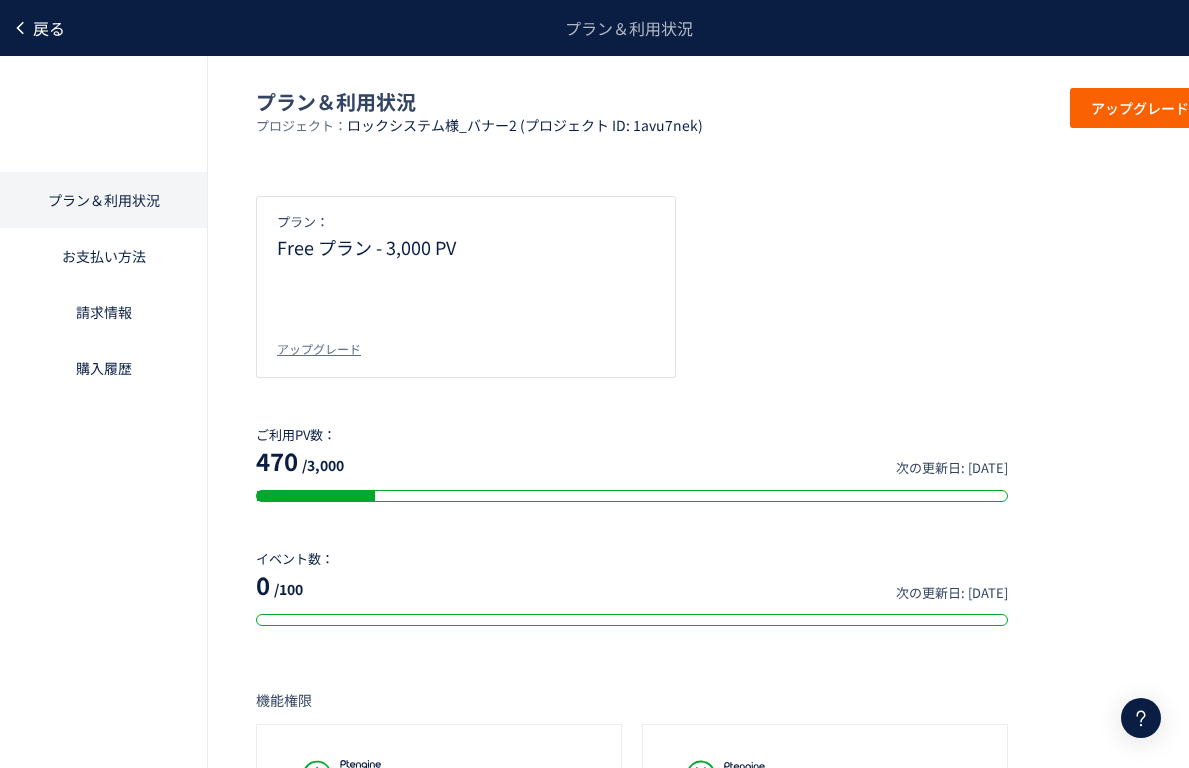 click on "戻る" 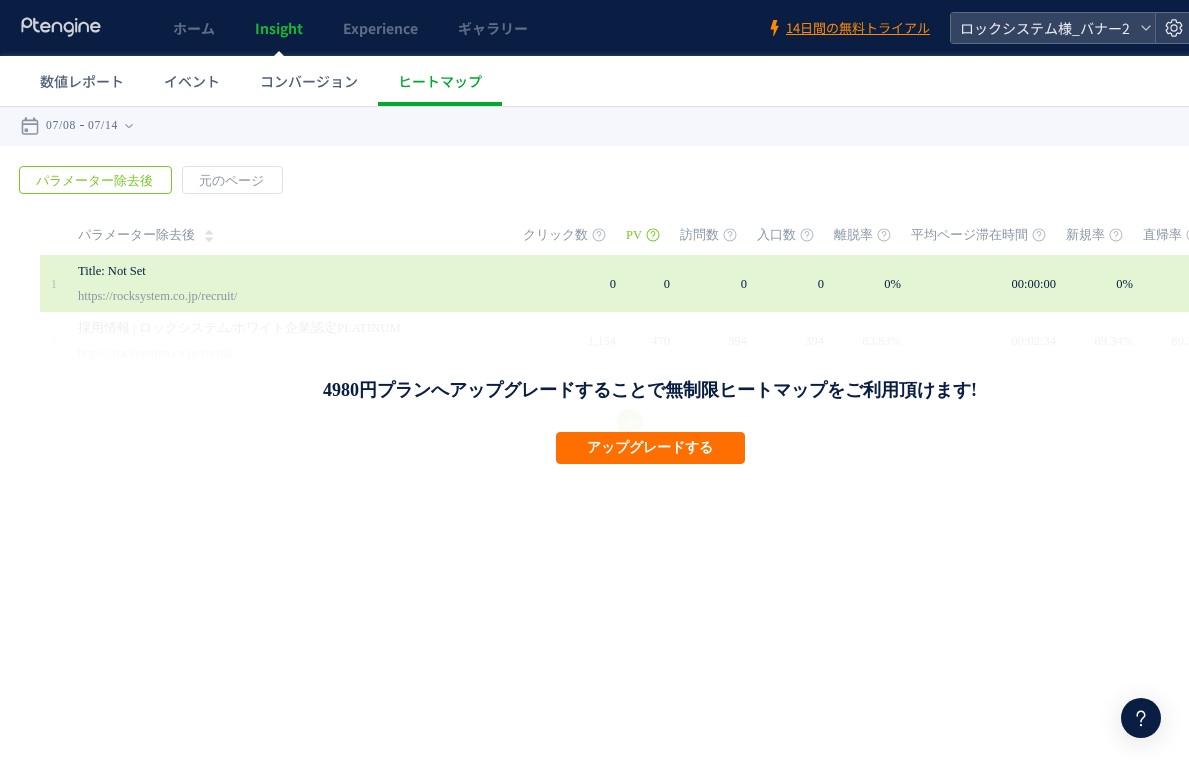 click on "Title: Not Set" at bounding box center (286, 271) 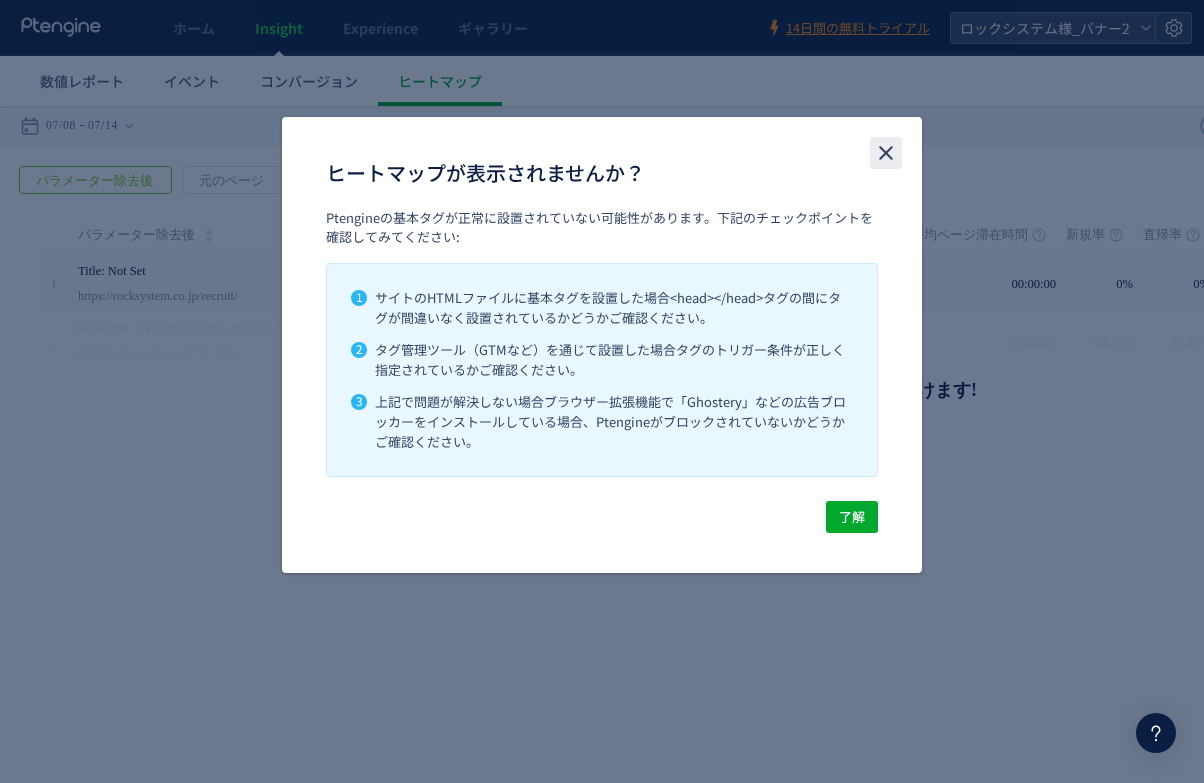 click 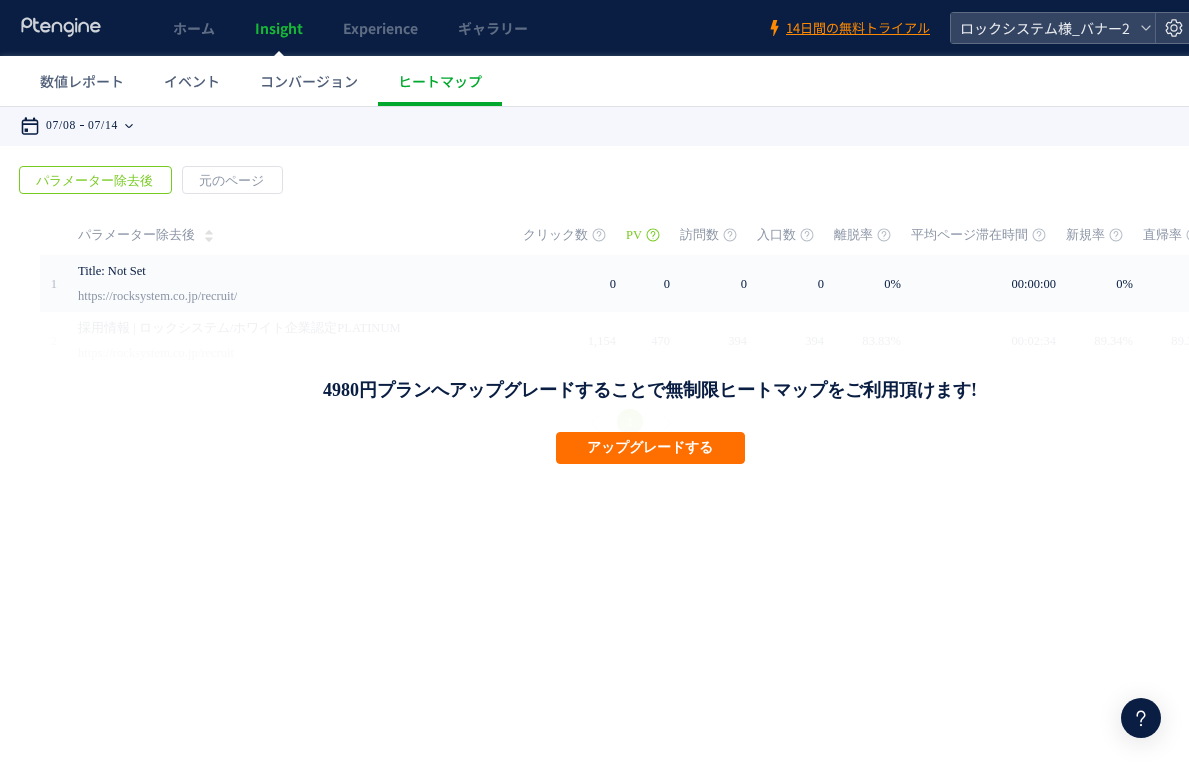 click on "07/14" at bounding box center [103, 126] 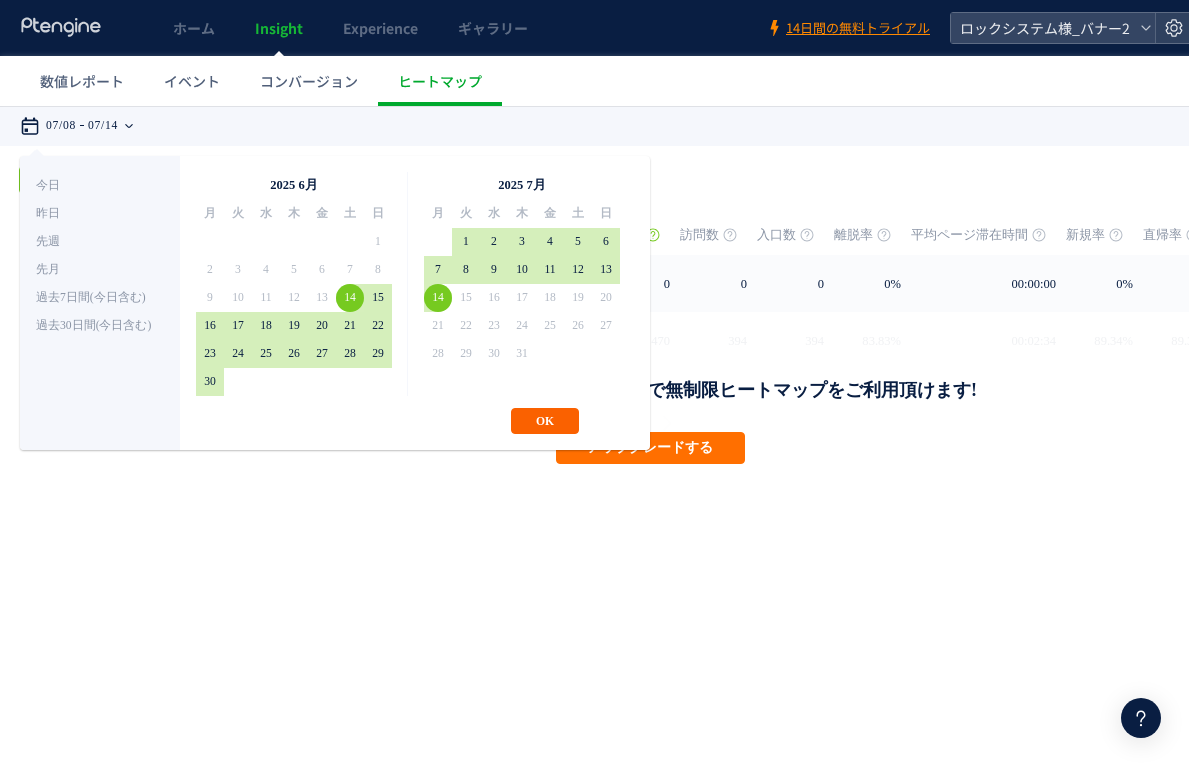 click on "OK" at bounding box center (545, 421) 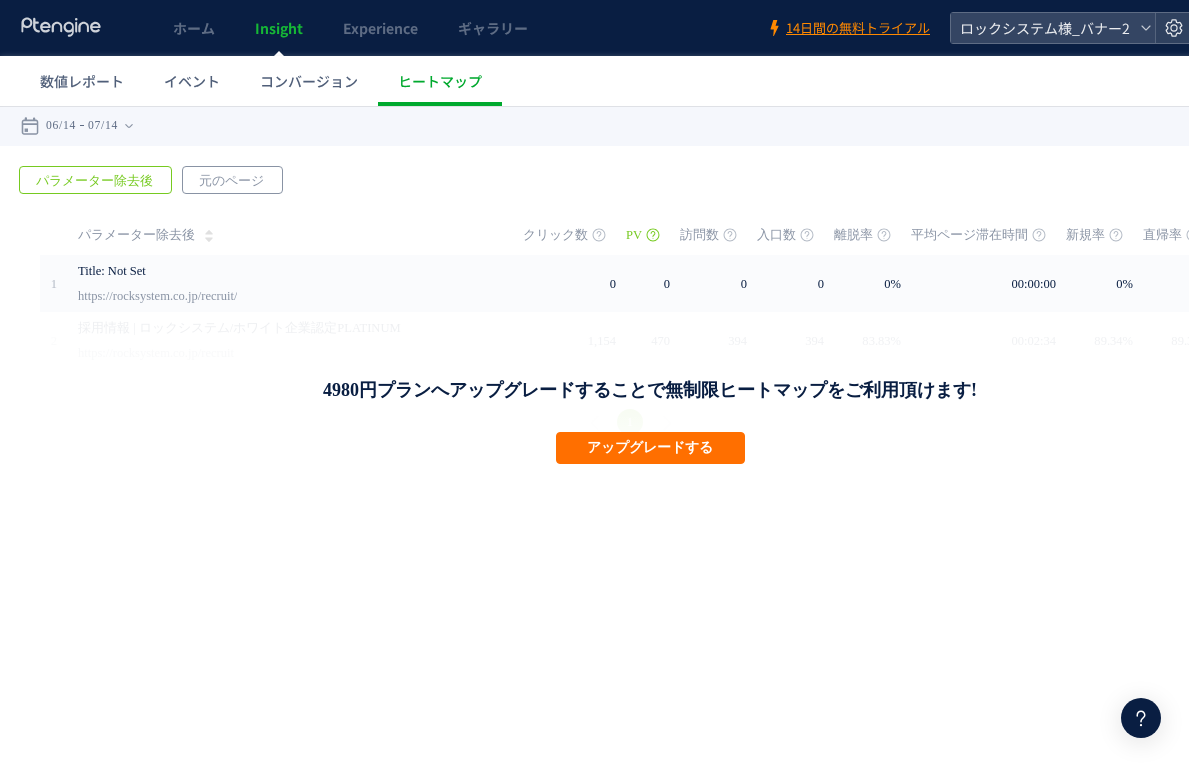 click on "元のページ" at bounding box center [231, 181] 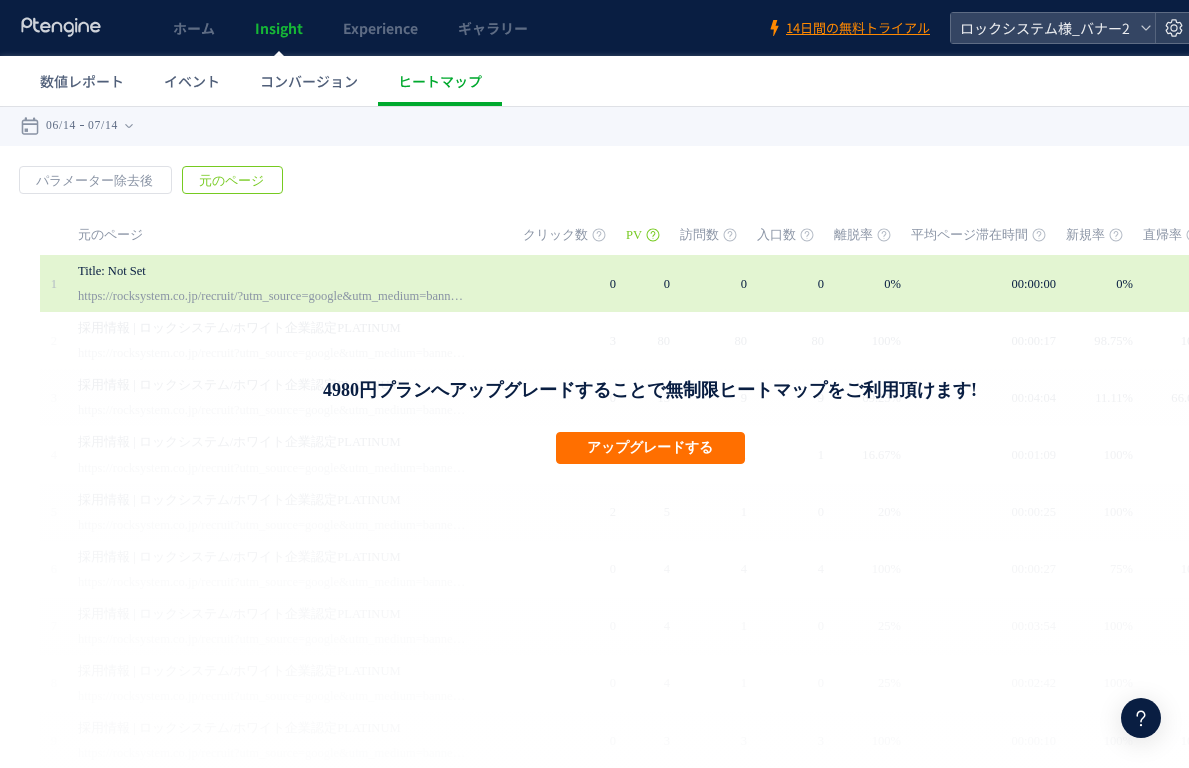 click on "https://rocksystem.co.jp/recruit/?utm_source=google&utm_medium=banner&utm_campaign=rocksystem_banner2" at bounding box center [273, 296] 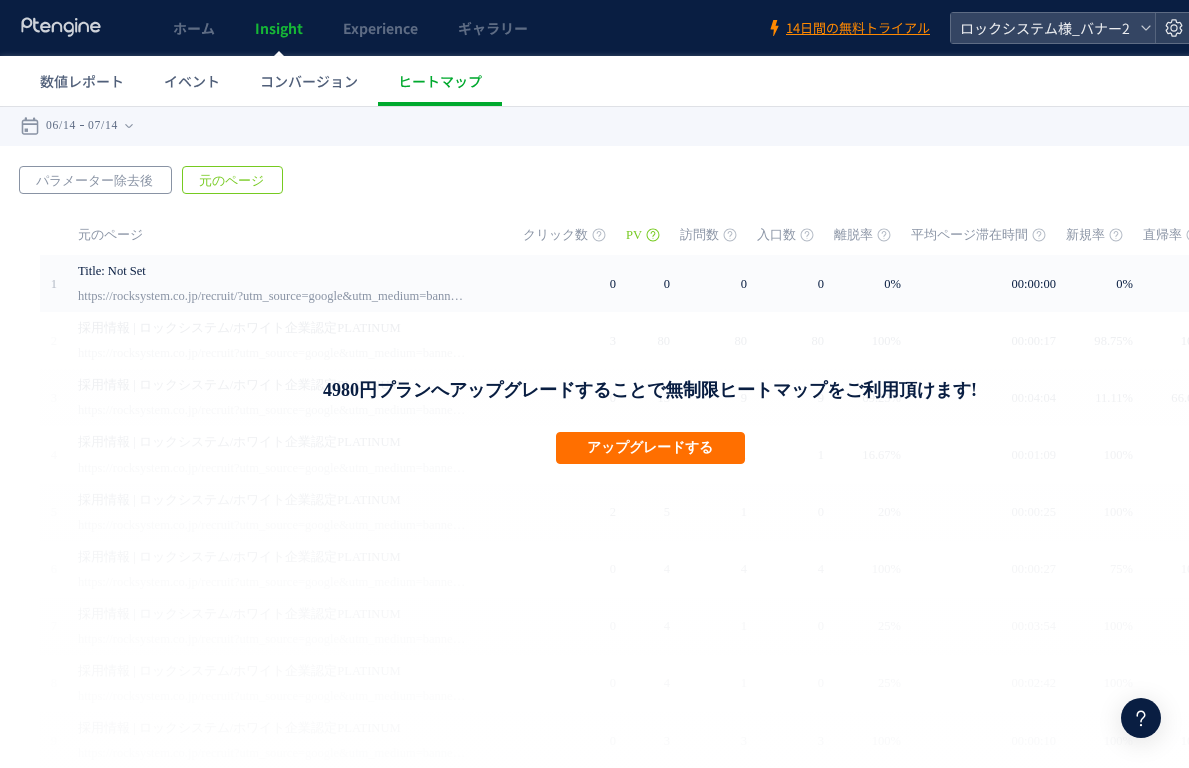 click on "パラメーター除去後" at bounding box center (94, 181) 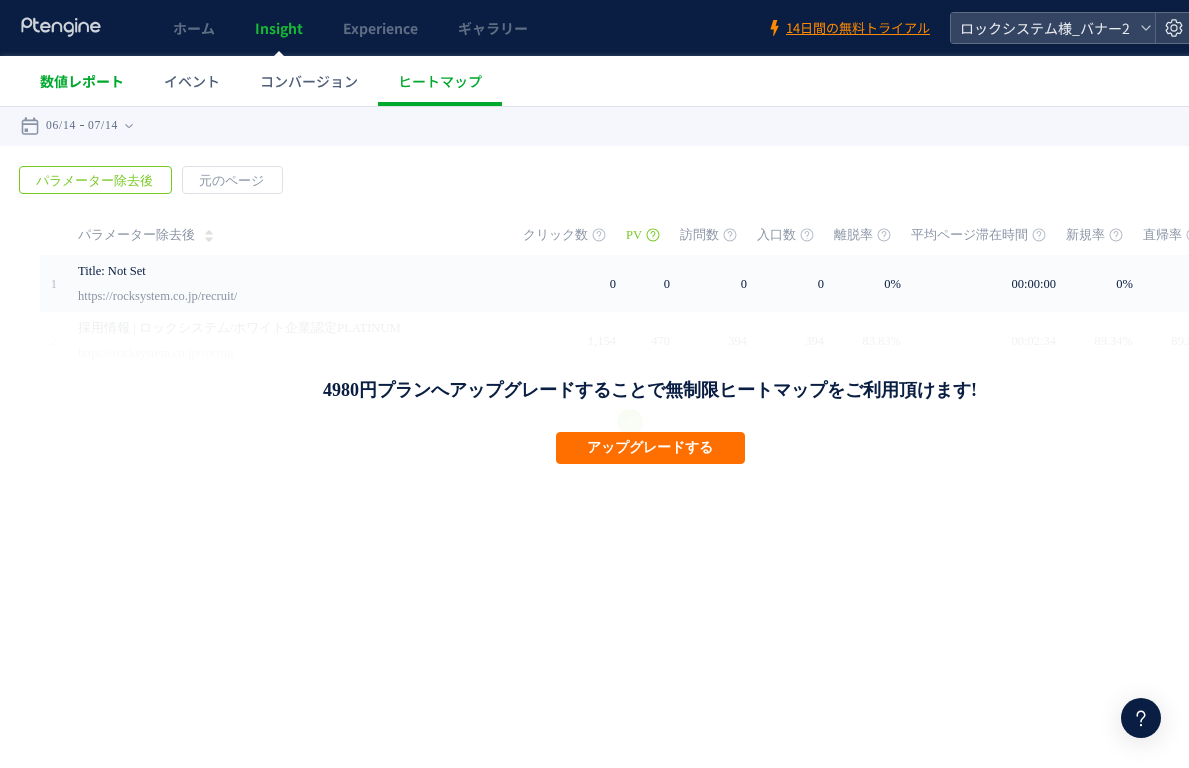 click on "数値レポート" at bounding box center [82, 81] 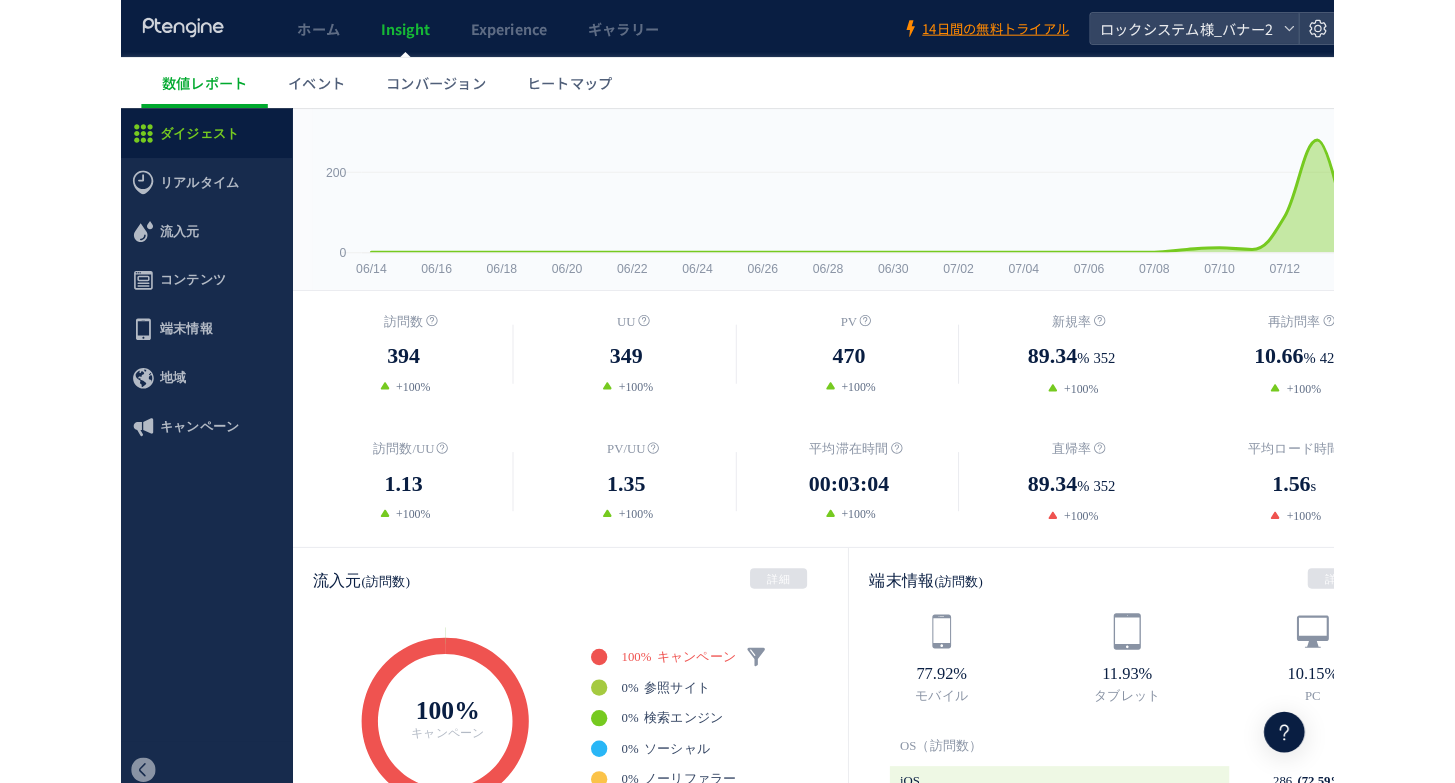 scroll, scrollTop: 0, scrollLeft: 0, axis: both 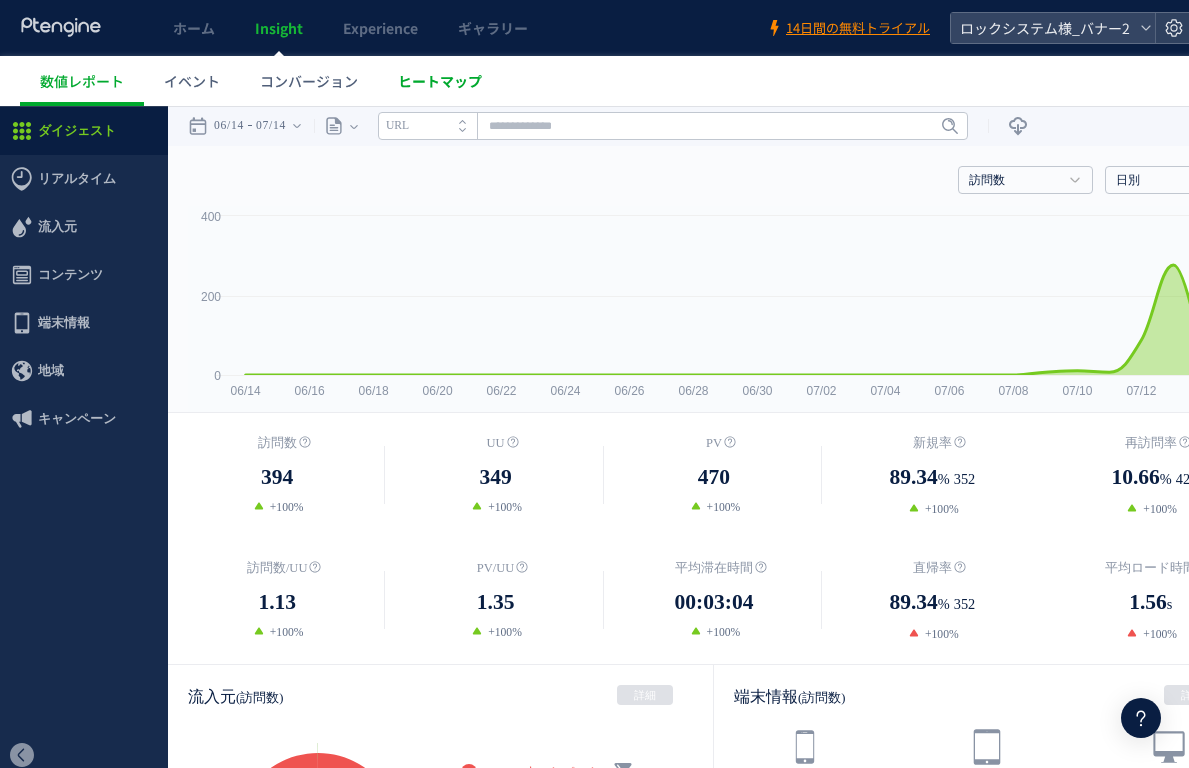click on "ヒートマップ" at bounding box center [440, 81] 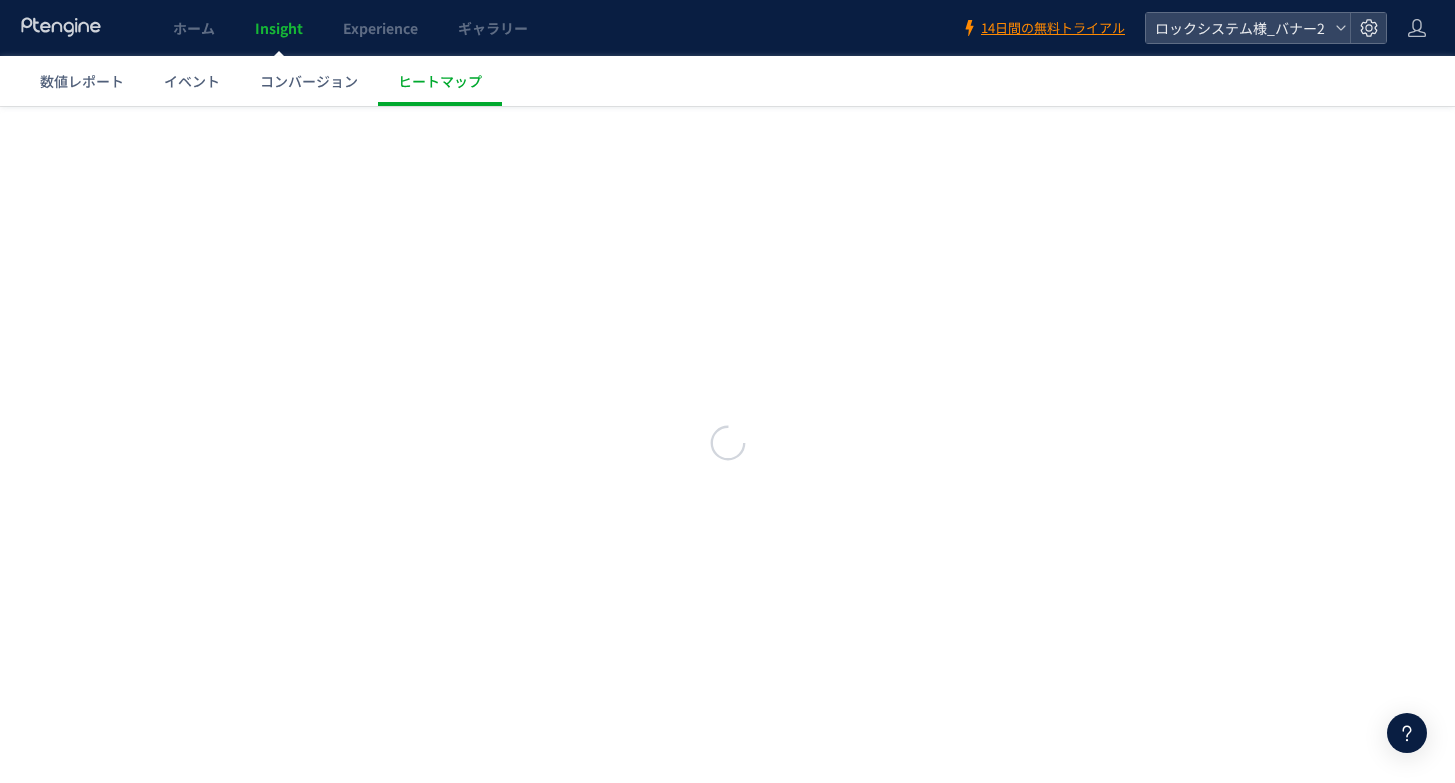 scroll, scrollTop: 0, scrollLeft: 0, axis: both 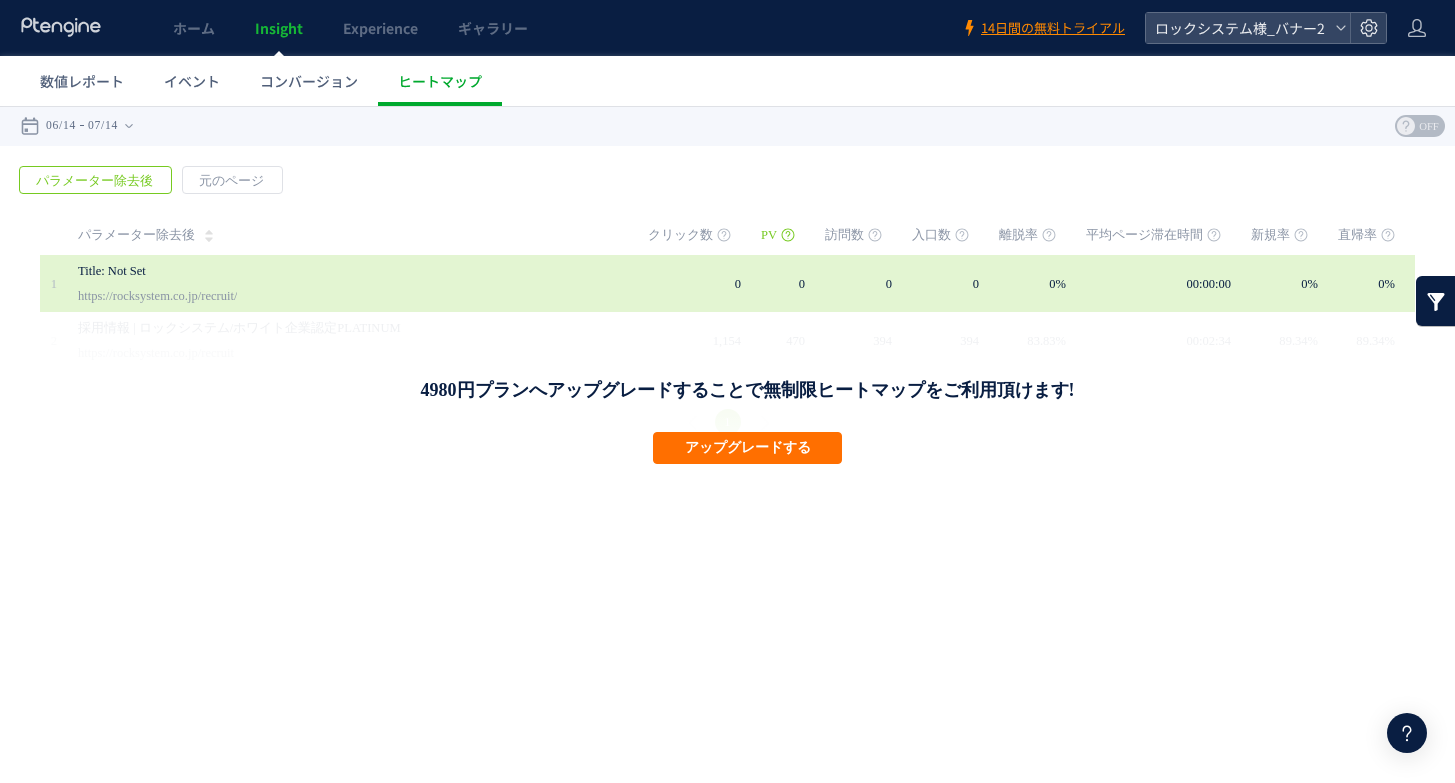 click on "https://rocksystem.co.jp/recruit/" at bounding box center [157, 296] 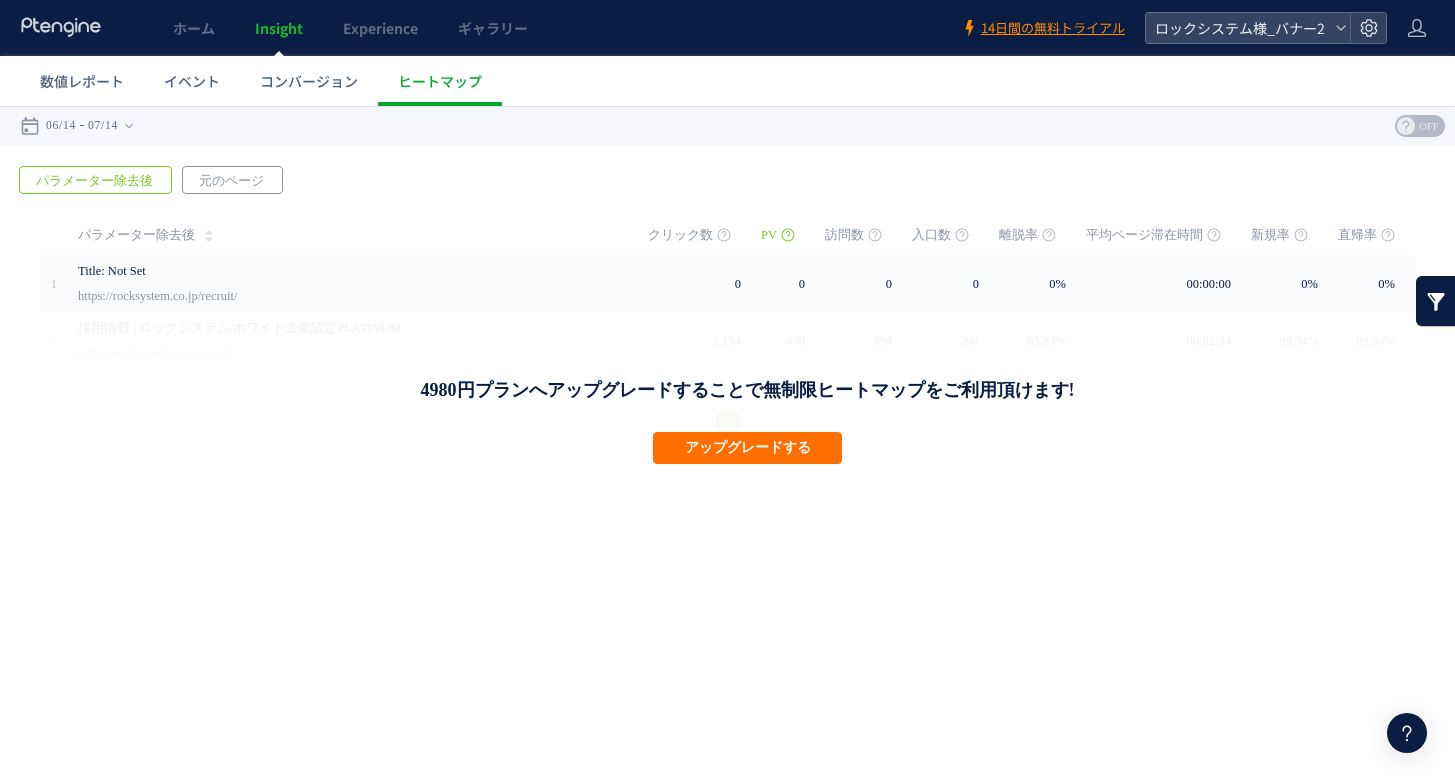 click on "元のページ" at bounding box center (231, 181) 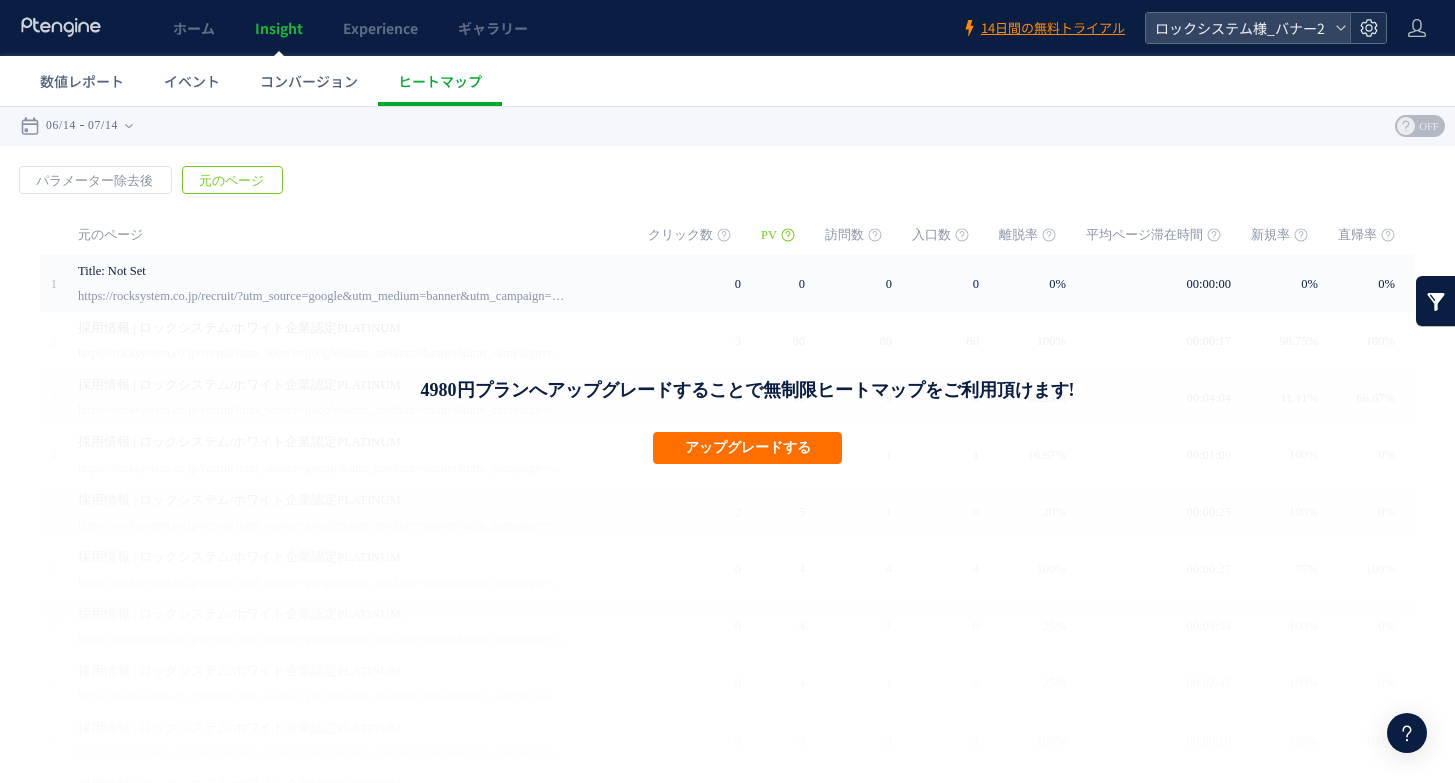 click 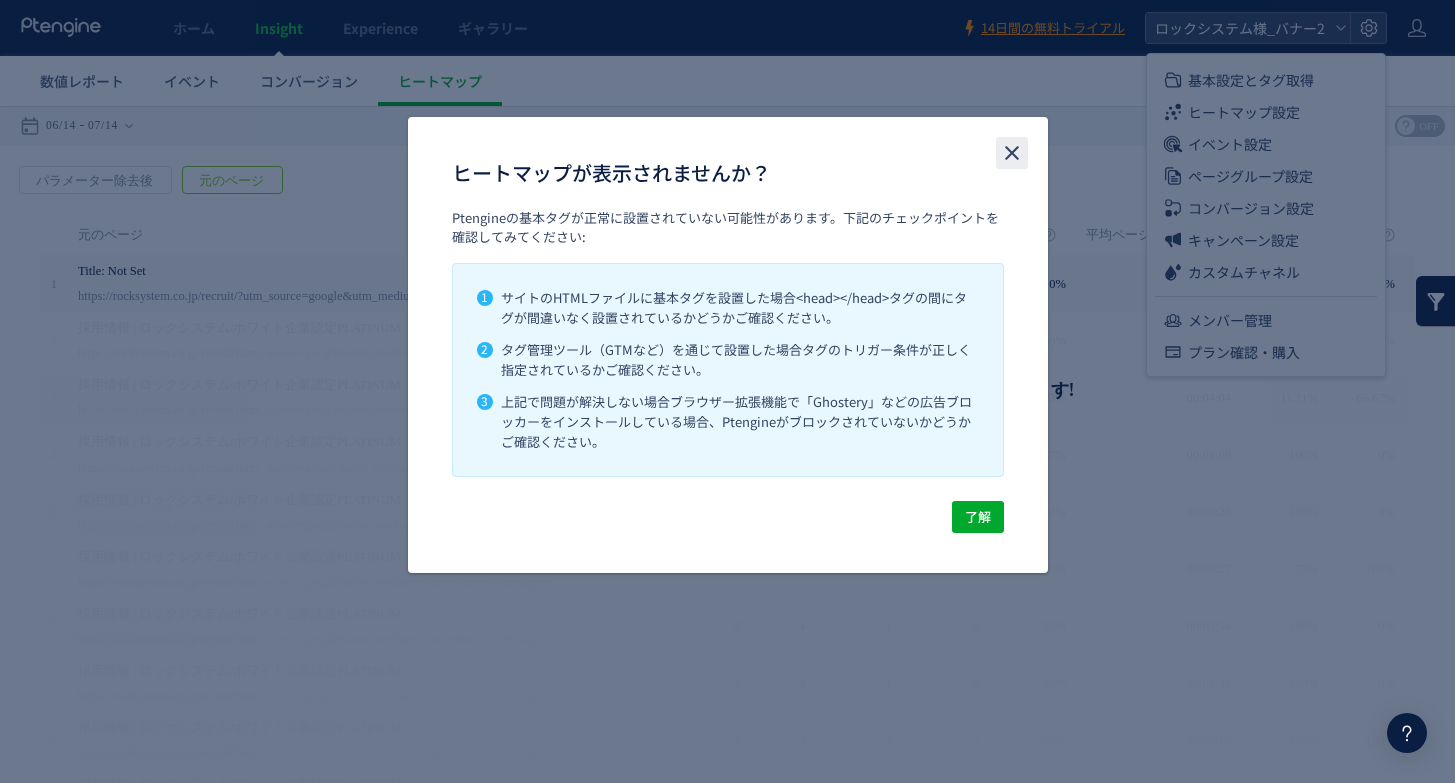 click 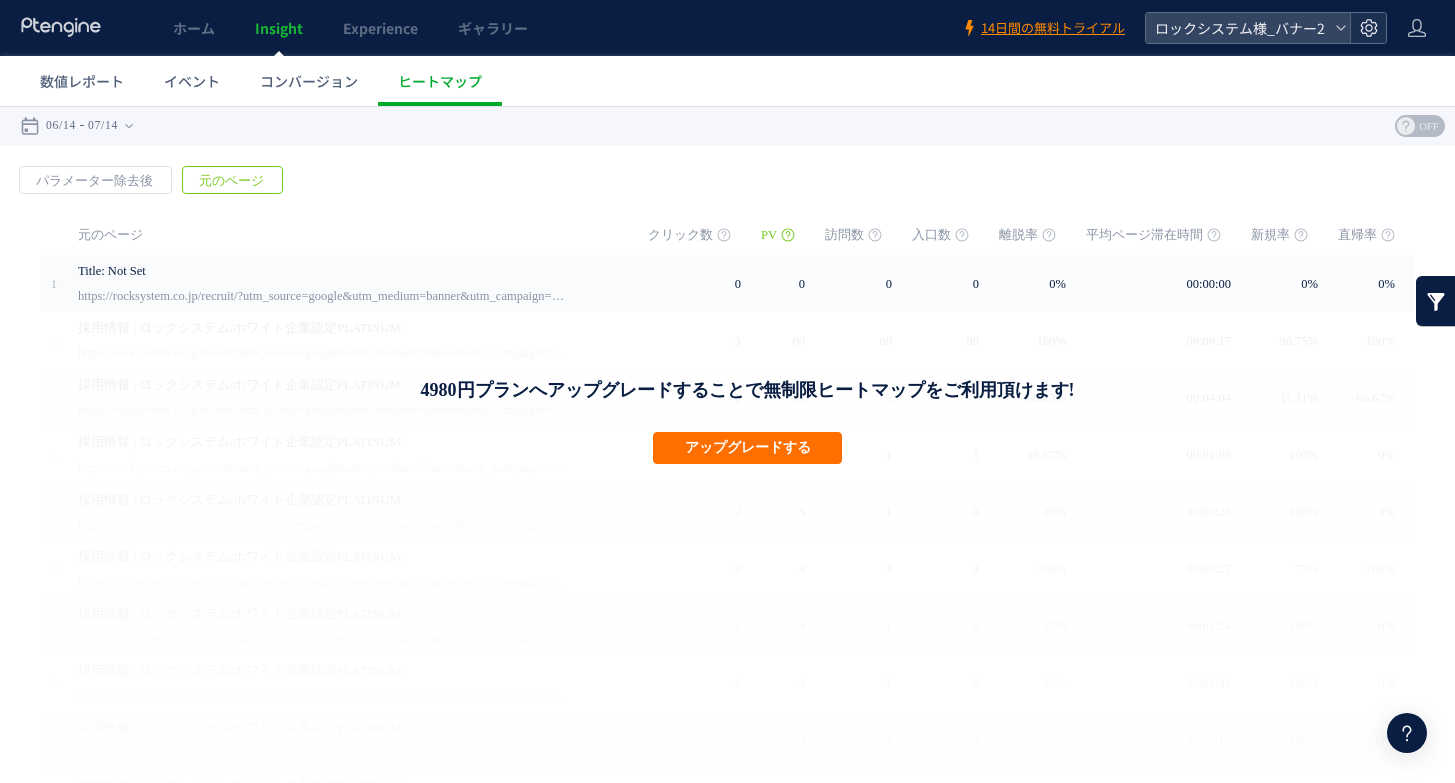 click 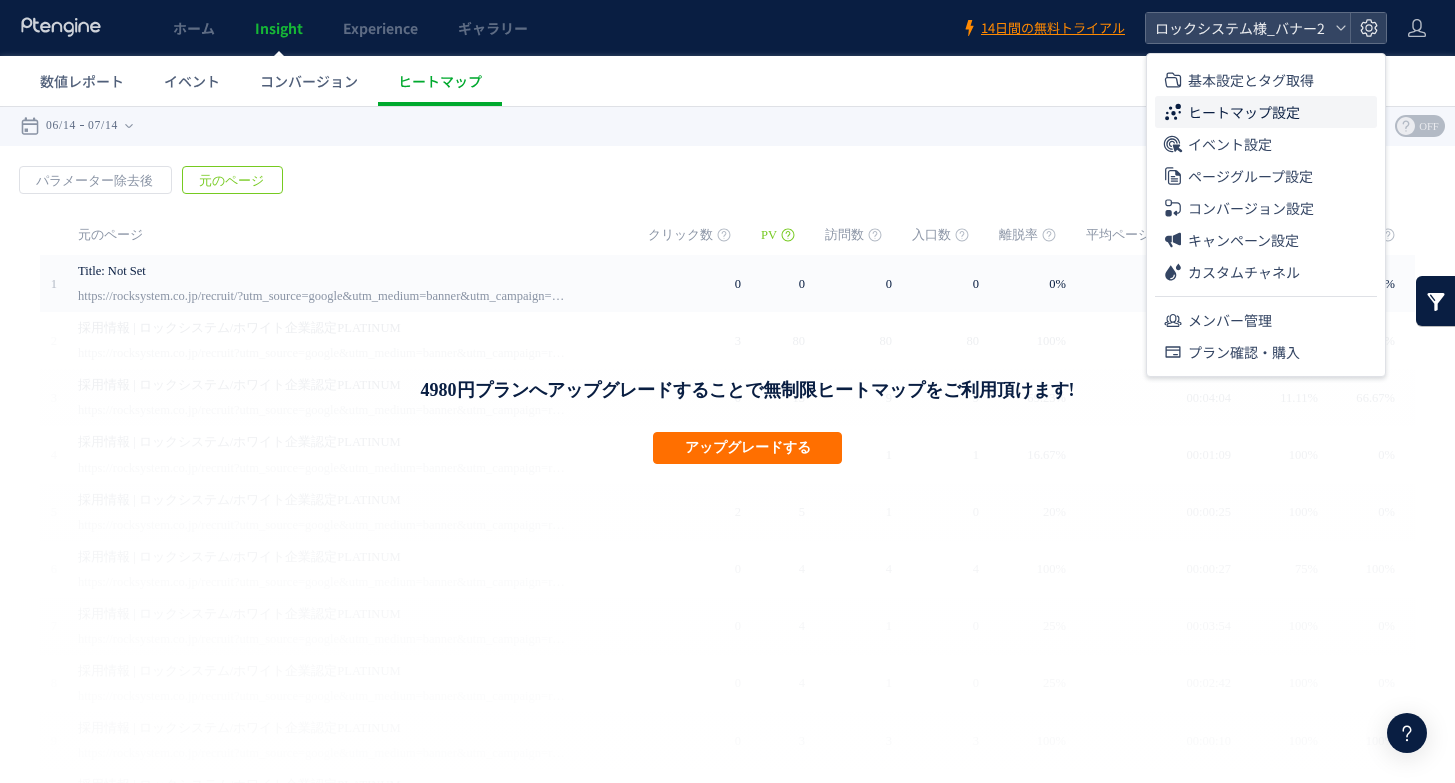click on "ヒートマップ設定" at bounding box center [1244, 112] 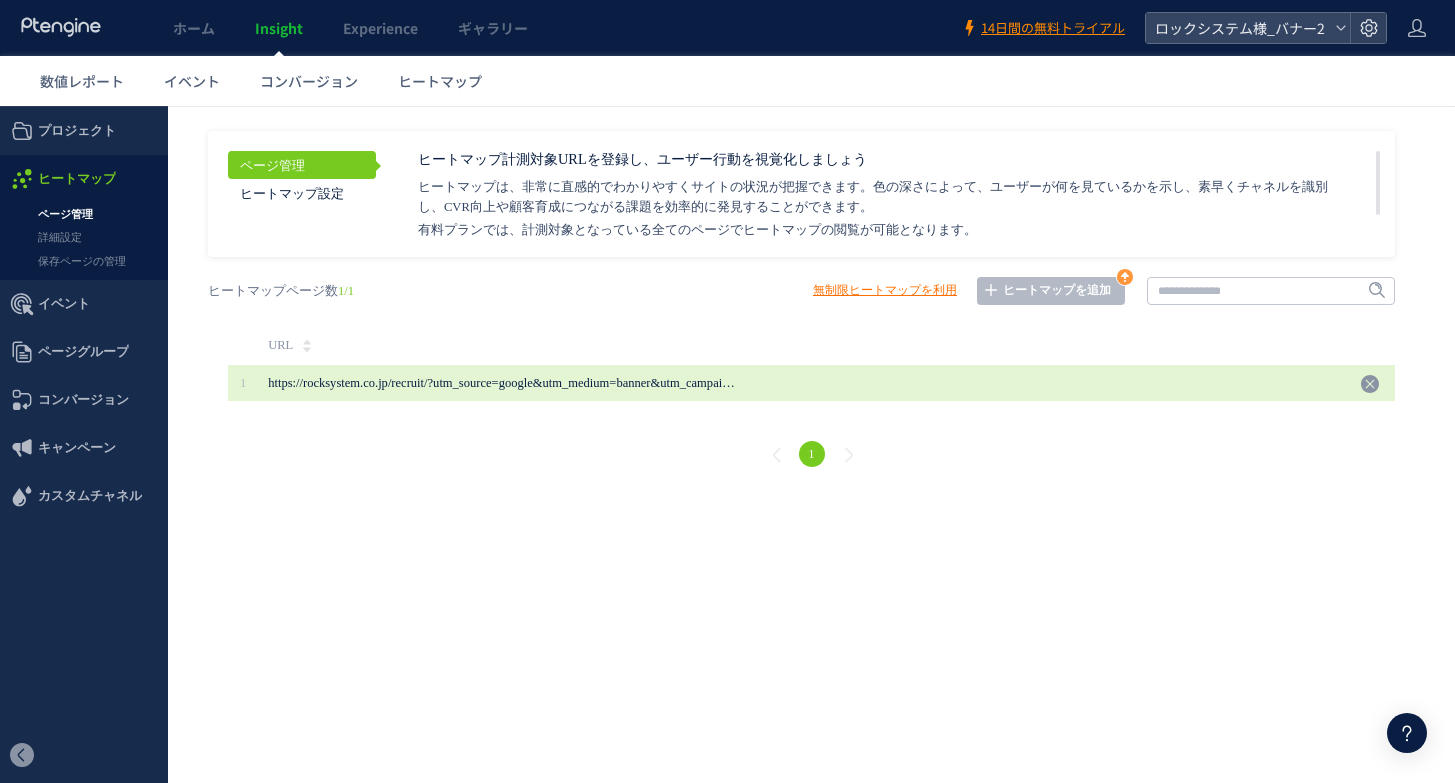click on "https://rocksystem.co.jp/recruit/?utm_source=google&utm_medium=banner&utm_campaign=rocksystem_banner2" at bounding box center (556, 383) 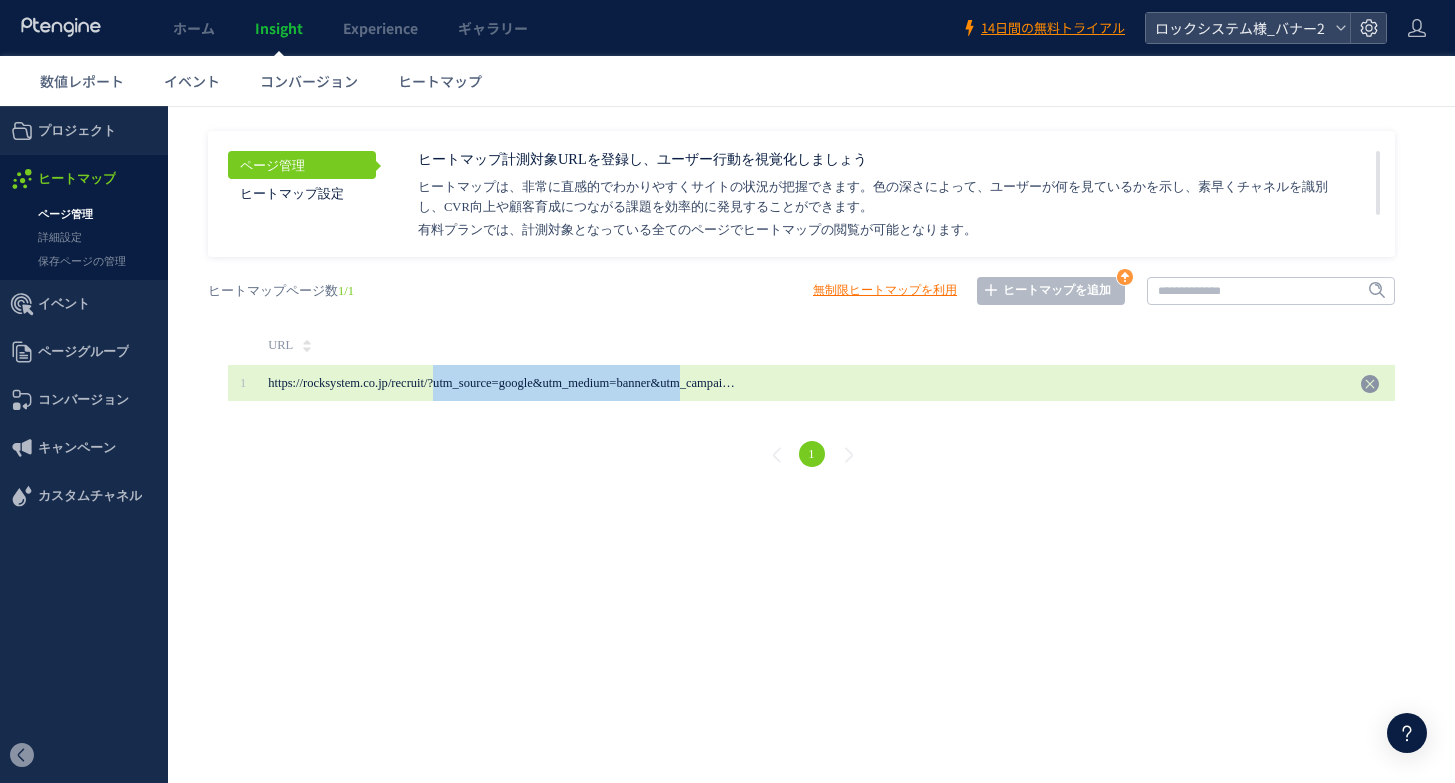 drag, startPoint x: 478, startPoint y: 387, endPoint x: 772, endPoint y: 391, distance: 294.02722 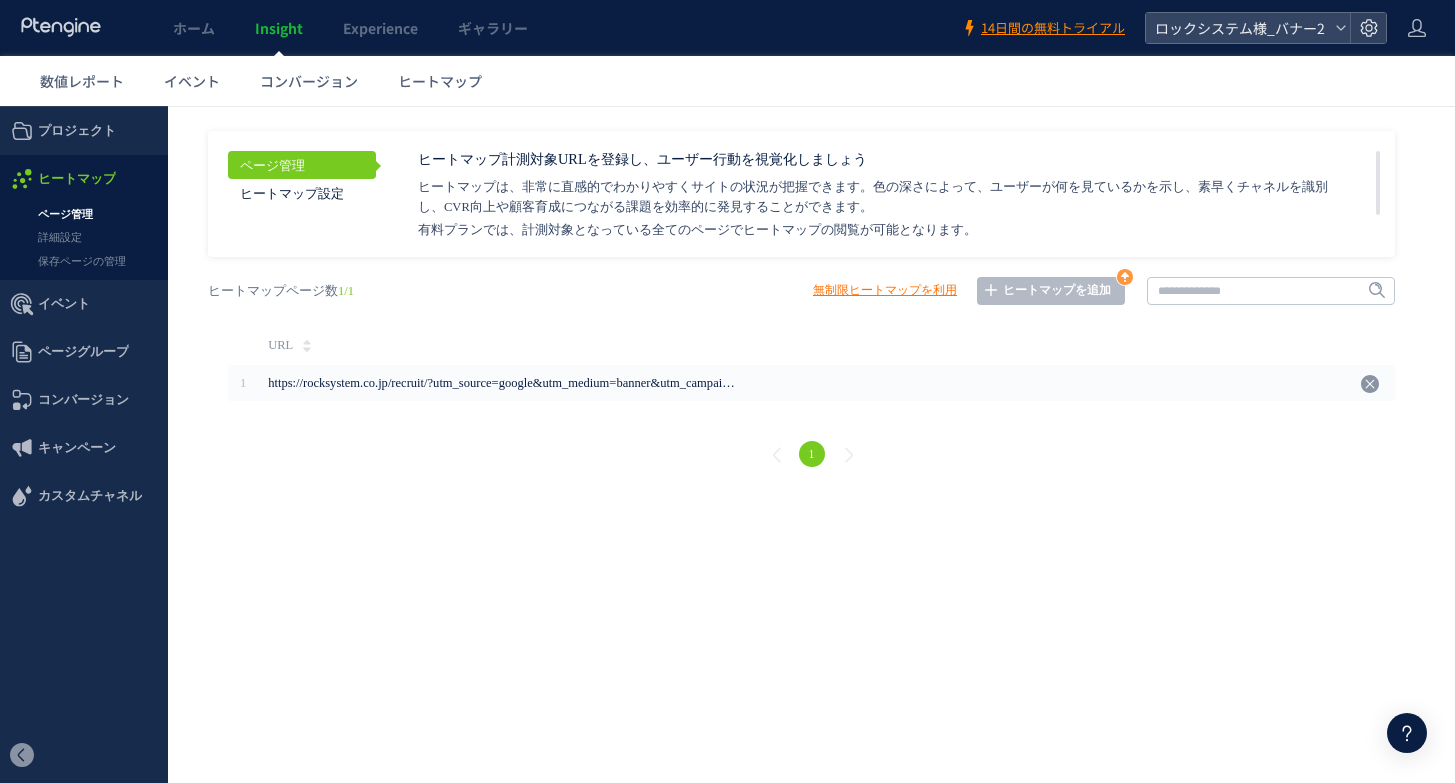 click on "戻る
ヒートマップを計測させるには、解析コードを実装してください。
実装
URL
タイトル名" at bounding box center [811, 375] 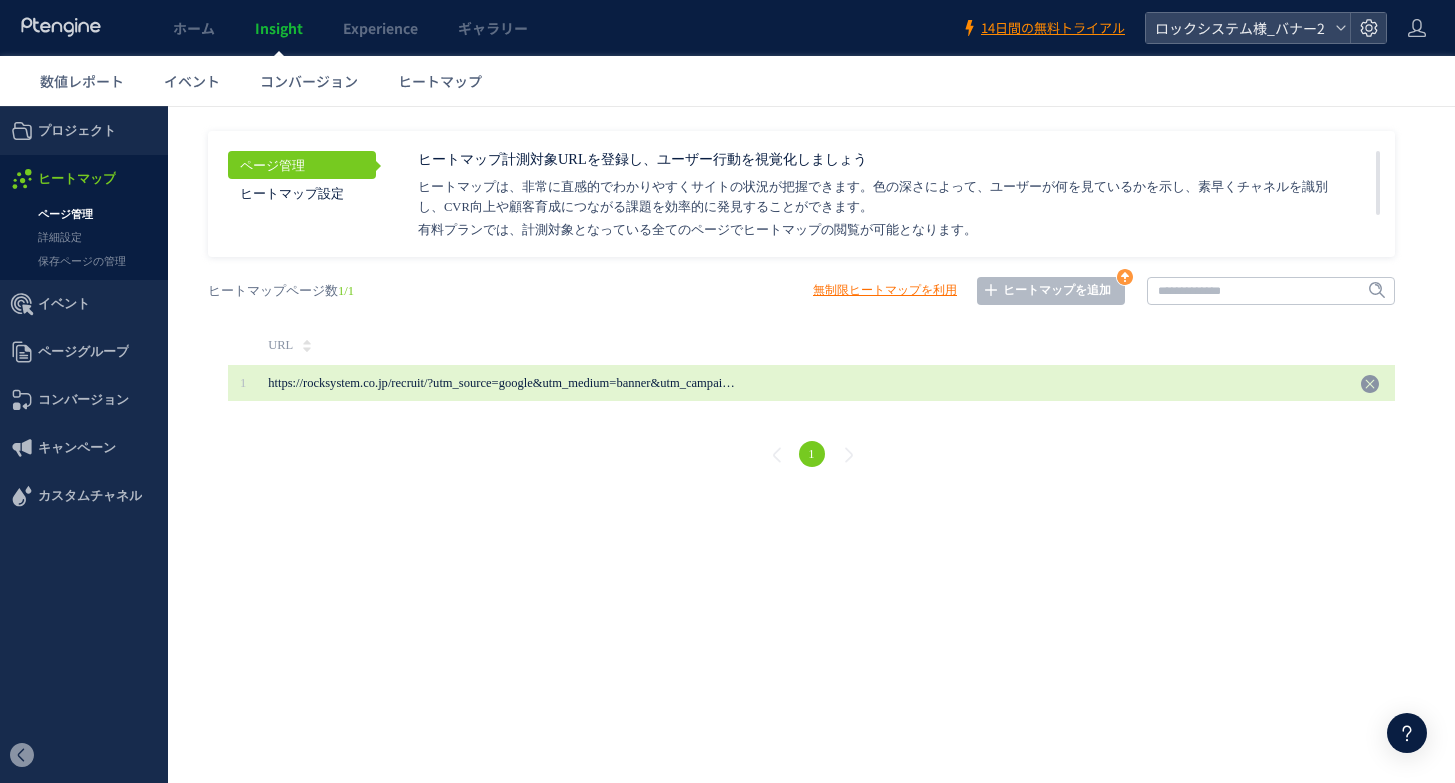 click on "https://rocksystem.co.jp/recruit/?utm_source=google&utm_medium=banner&utm_campaign=rocksystem_banner2" at bounding box center (556, 383) 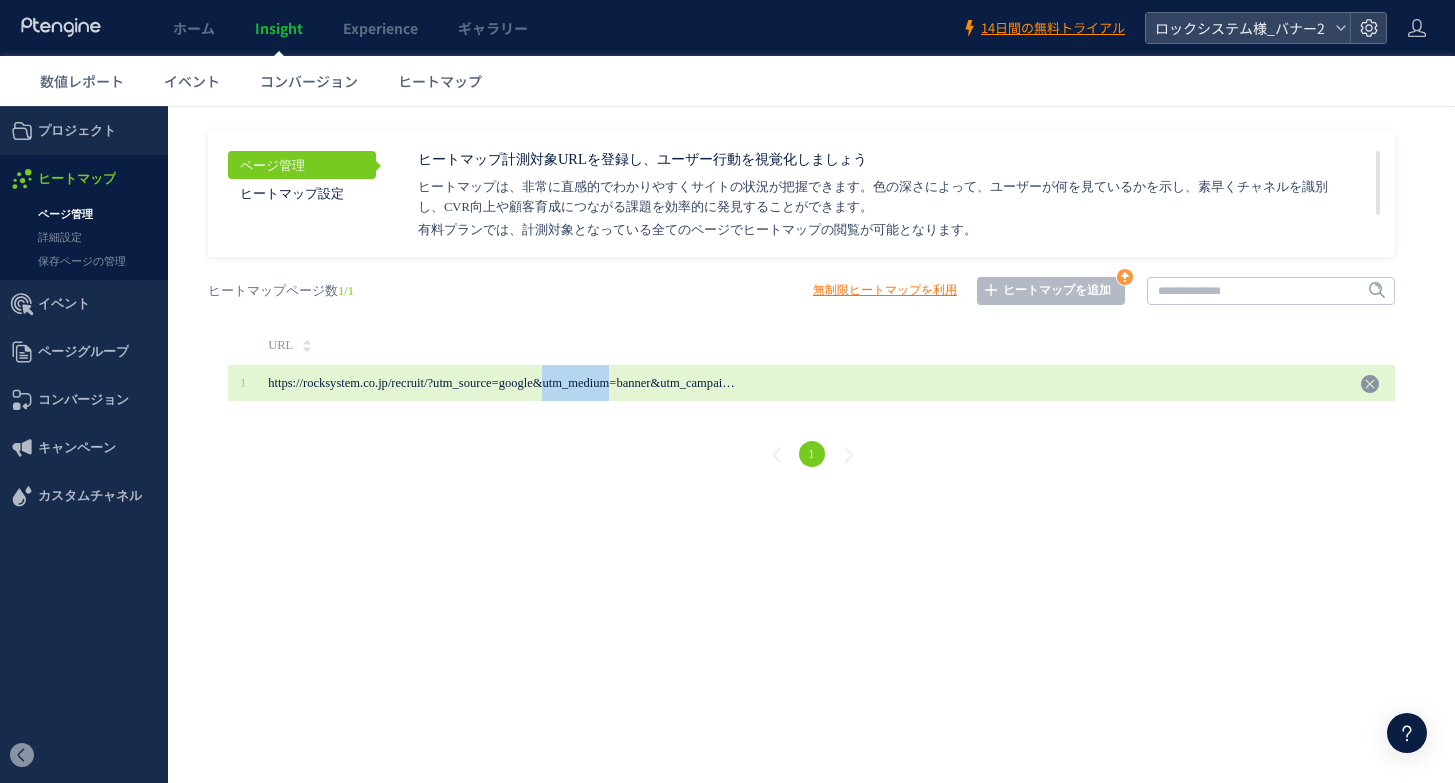 click on "https://rocksystem.co.jp/recruit/?utm_source=google&utm_medium=banner&utm_campaign=rocksystem_banner2" at bounding box center (556, 383) 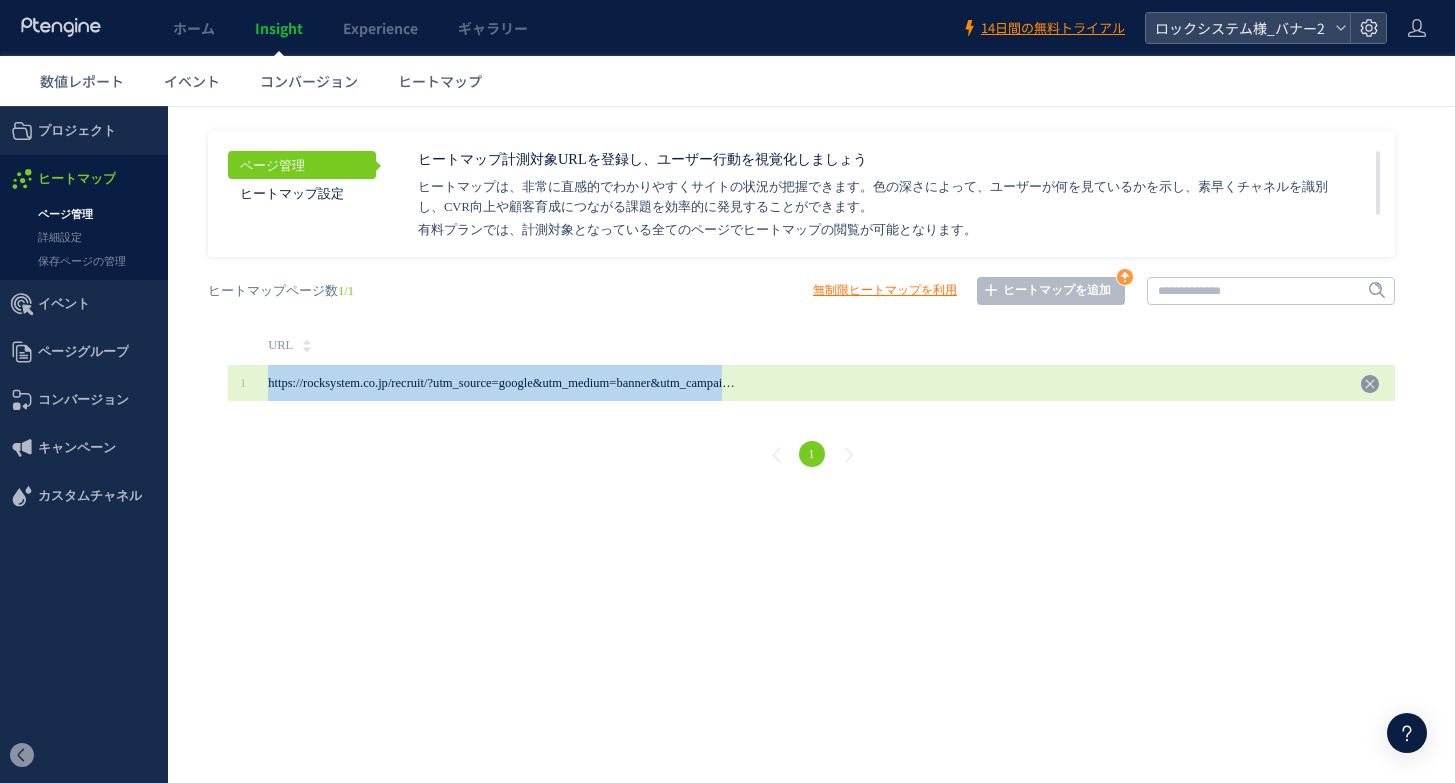 click on "https://rocksystem.co.jp/recruit/?utm_source=google&utm_medium=banner&utm_campaign=rocksystem_banner2" at bounding box center (556, 383) 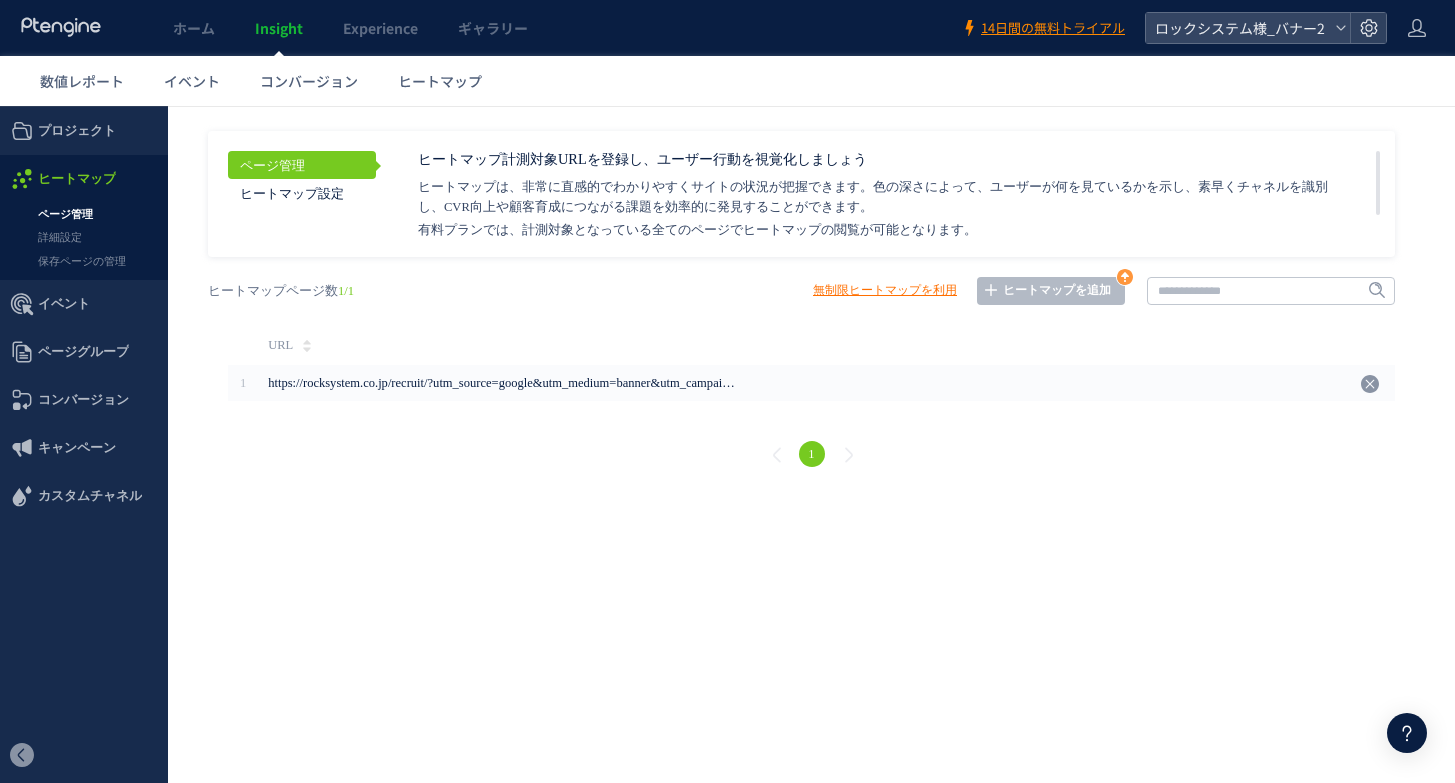 click on "URL" at bounding box center (806, 345) 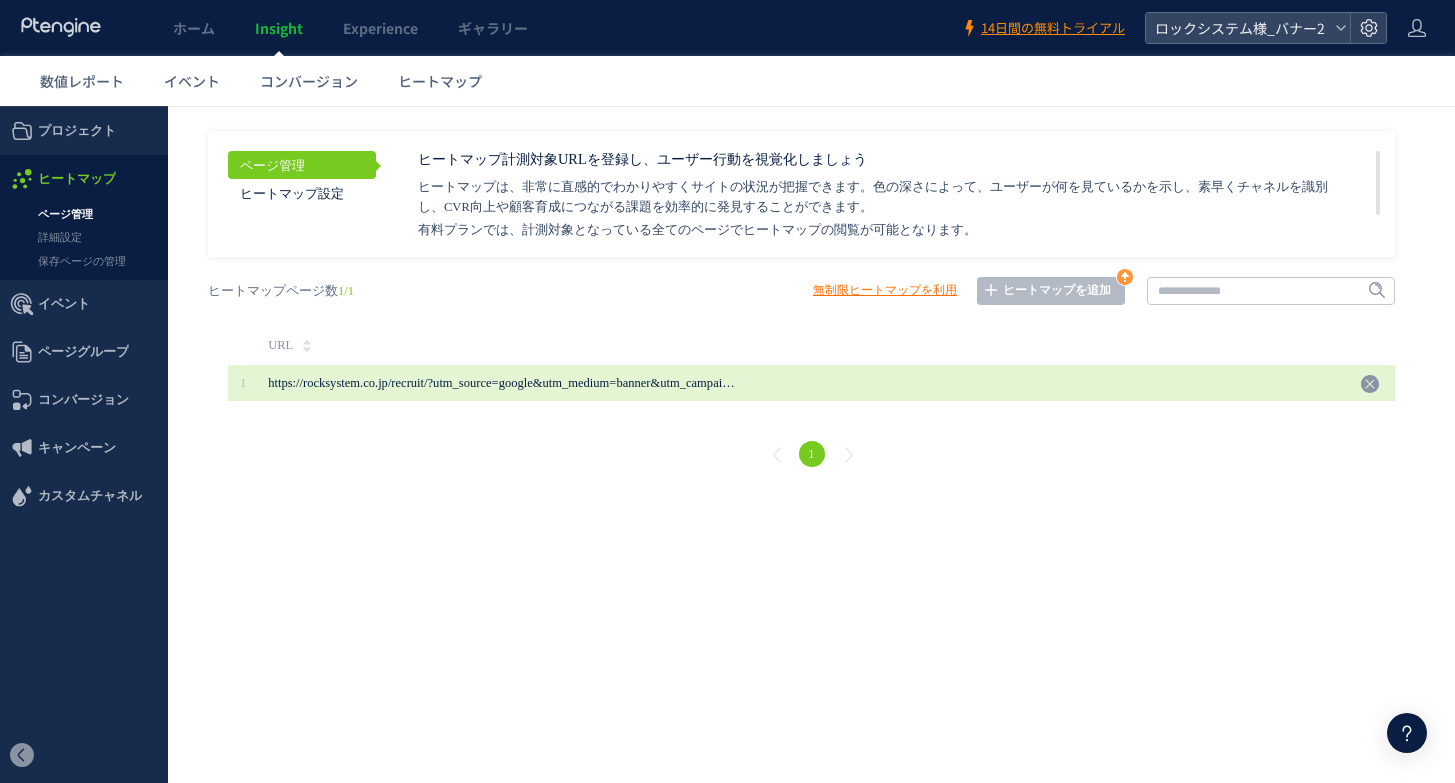 click on "https://rocksystem.co.jp/recruit/?utm_source=google&utm_medium=banner&utm_campaign=rocksystem_banner2" at bounding box center [556, 383] 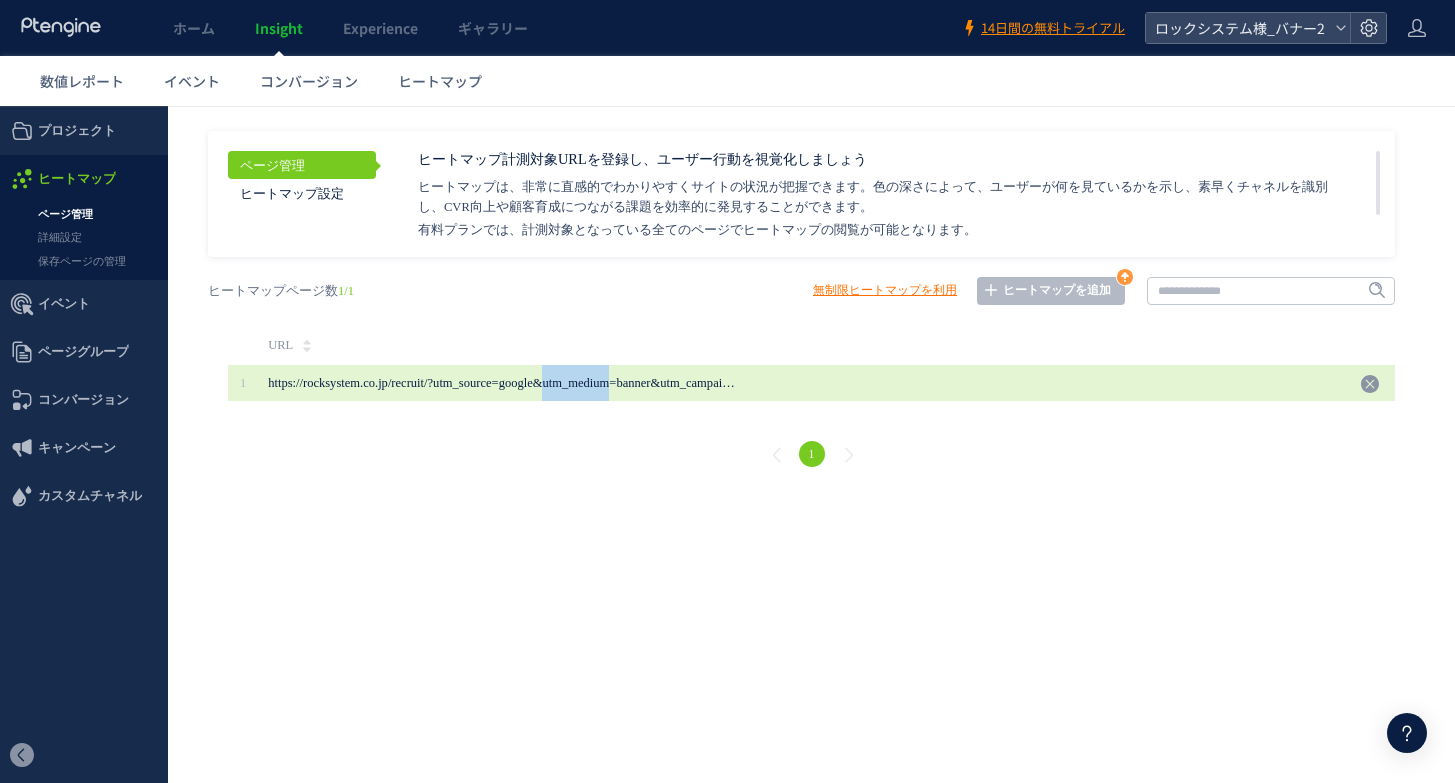 click on "https://rocksystem.co.jp/recruit/?utm_source=google&utm_medium=banner&utm_campaign=rocksystem_banner2" at bounding box center [556, 383] 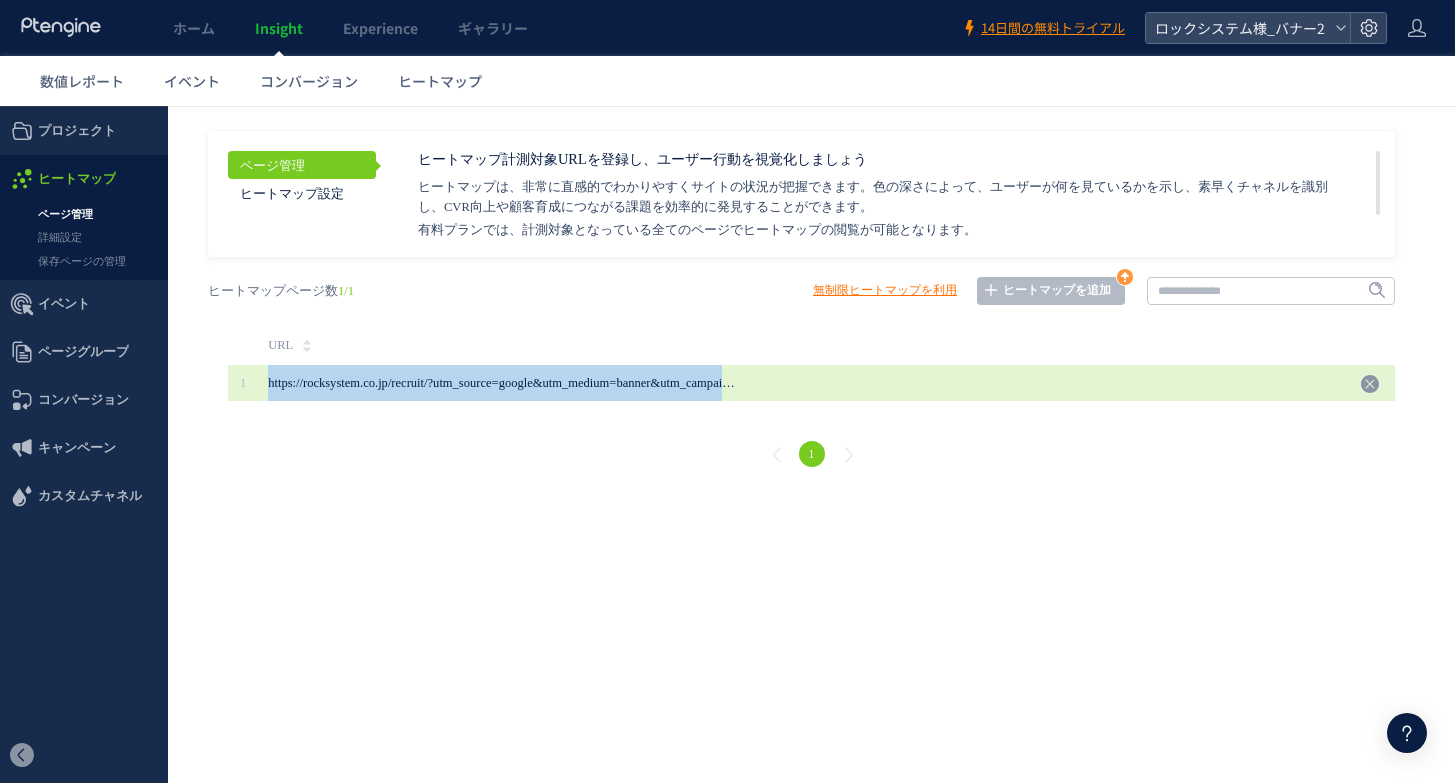 click on "https://rocksystem.co.jp/recruit/?utm_source=google&utm_medium=banner&utm_campaign=rocksystem_banner2" at bounding box center [556, 383] 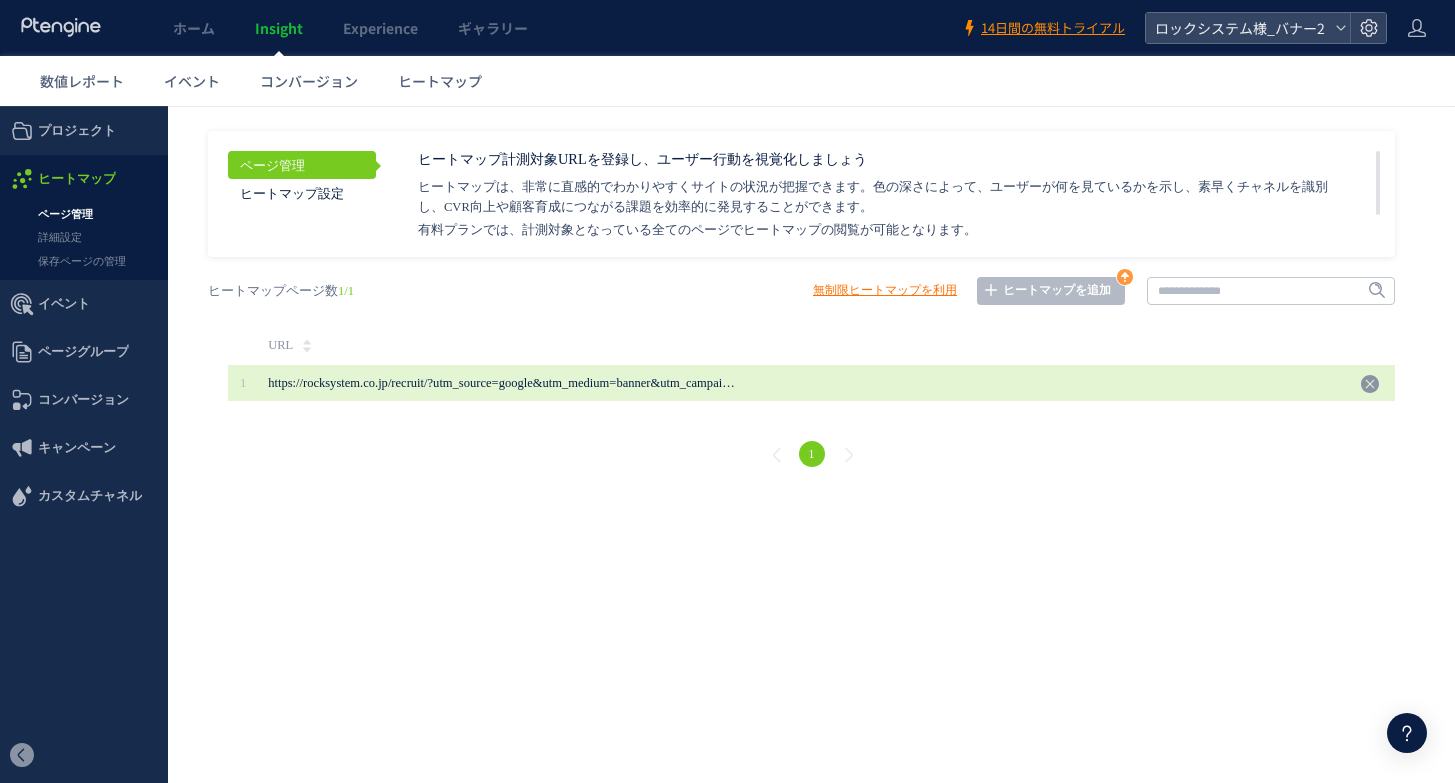 click on "https://rocksystem.co.jp/recruit/?utm_source=google&utm_medium=banner&utm_campaign=rocksystem_banner2" at bounding box center (503, 383) 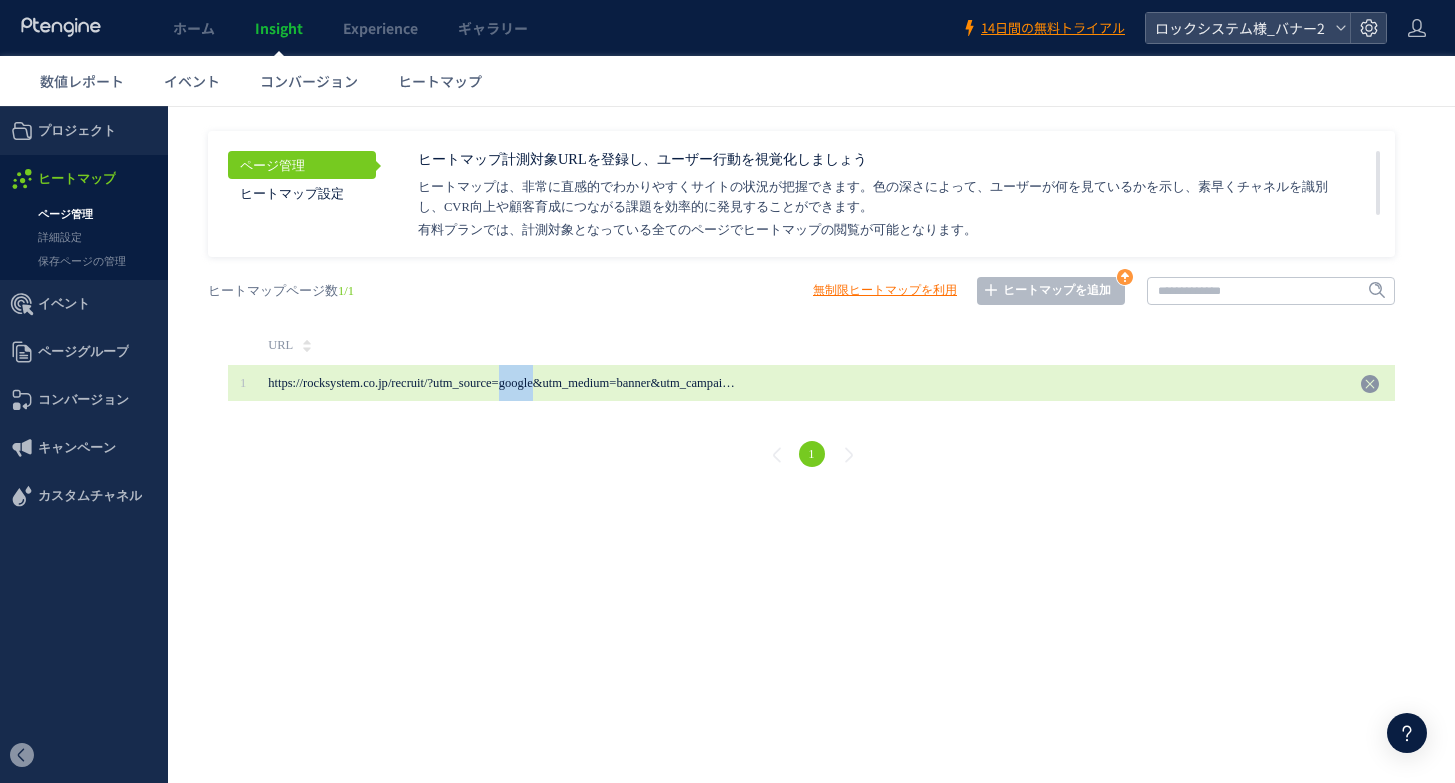 click on "https://rocksystem.co.jp/recruit/?utm_source=google&utm_medium=banner&utm_campaign=rocksystem_banner2" at bounding box center (503, 383) 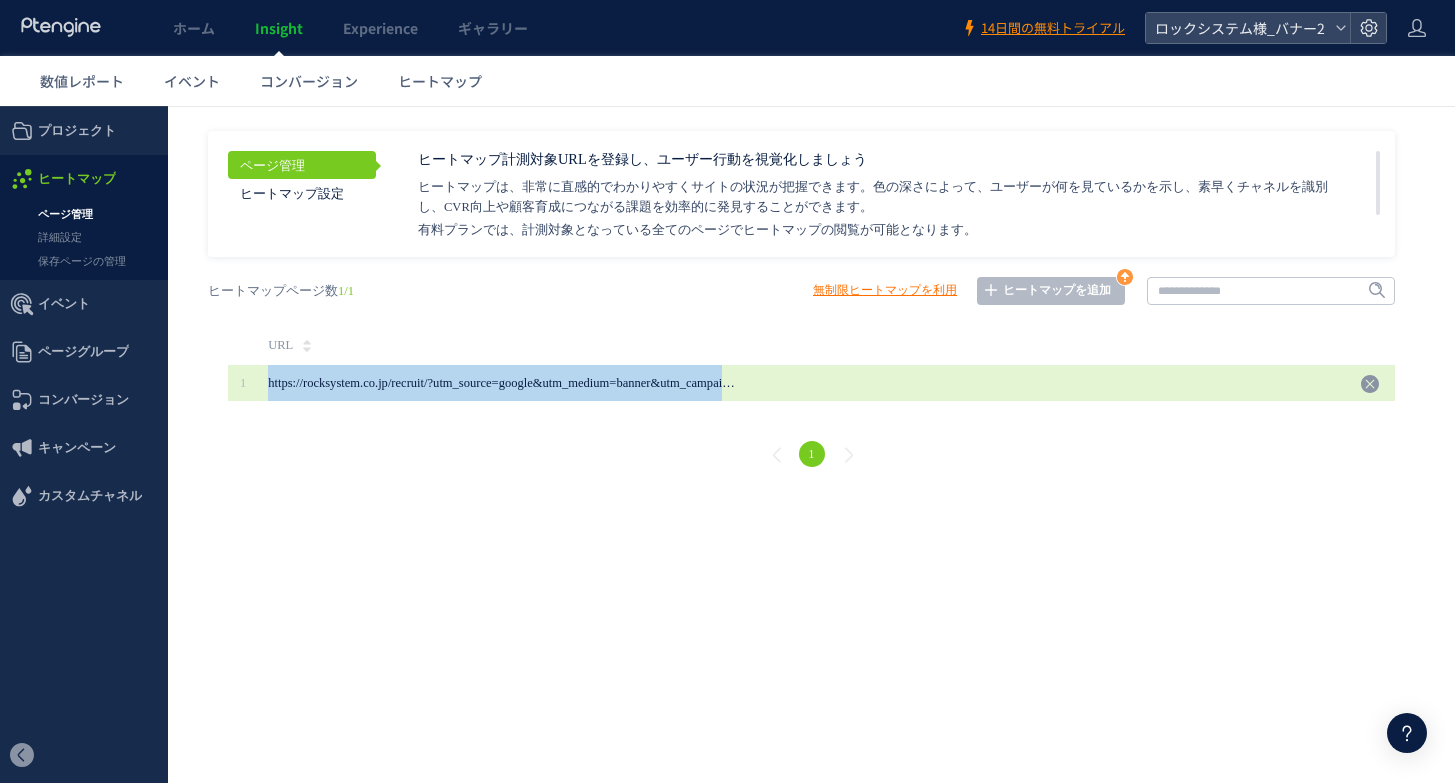 click on "https://rocksystem.co.jp/recruit/?utm_source=google&utm_medium=banner&utm_campaign=rocksystem_banner2" at bounding box center (503, 383) 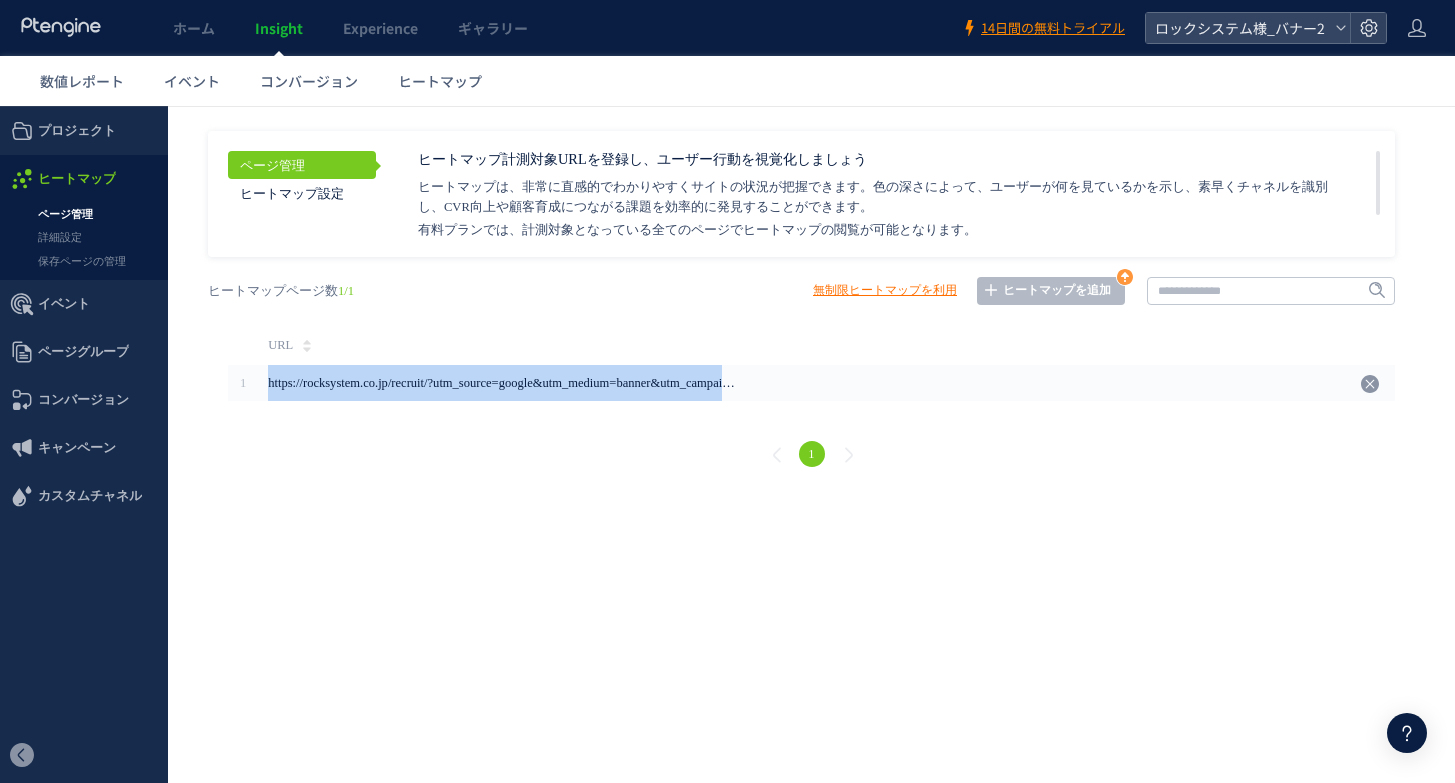 copy on "https://rocksystem.co.jp/recruit/?utm_source=google&utm_medium=banner&utm_campaign=rocksystem_banner2
ヒートマップを起動しています..." 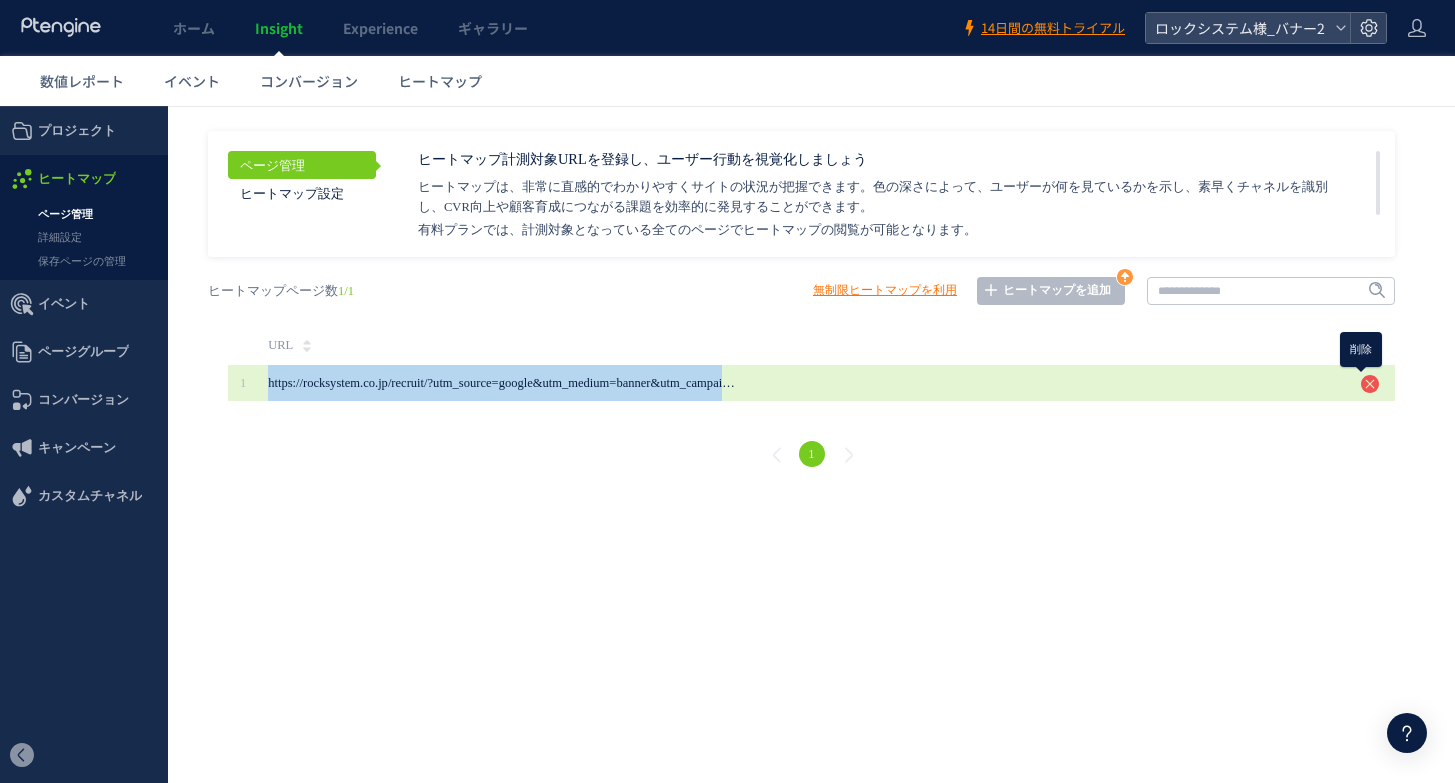 click 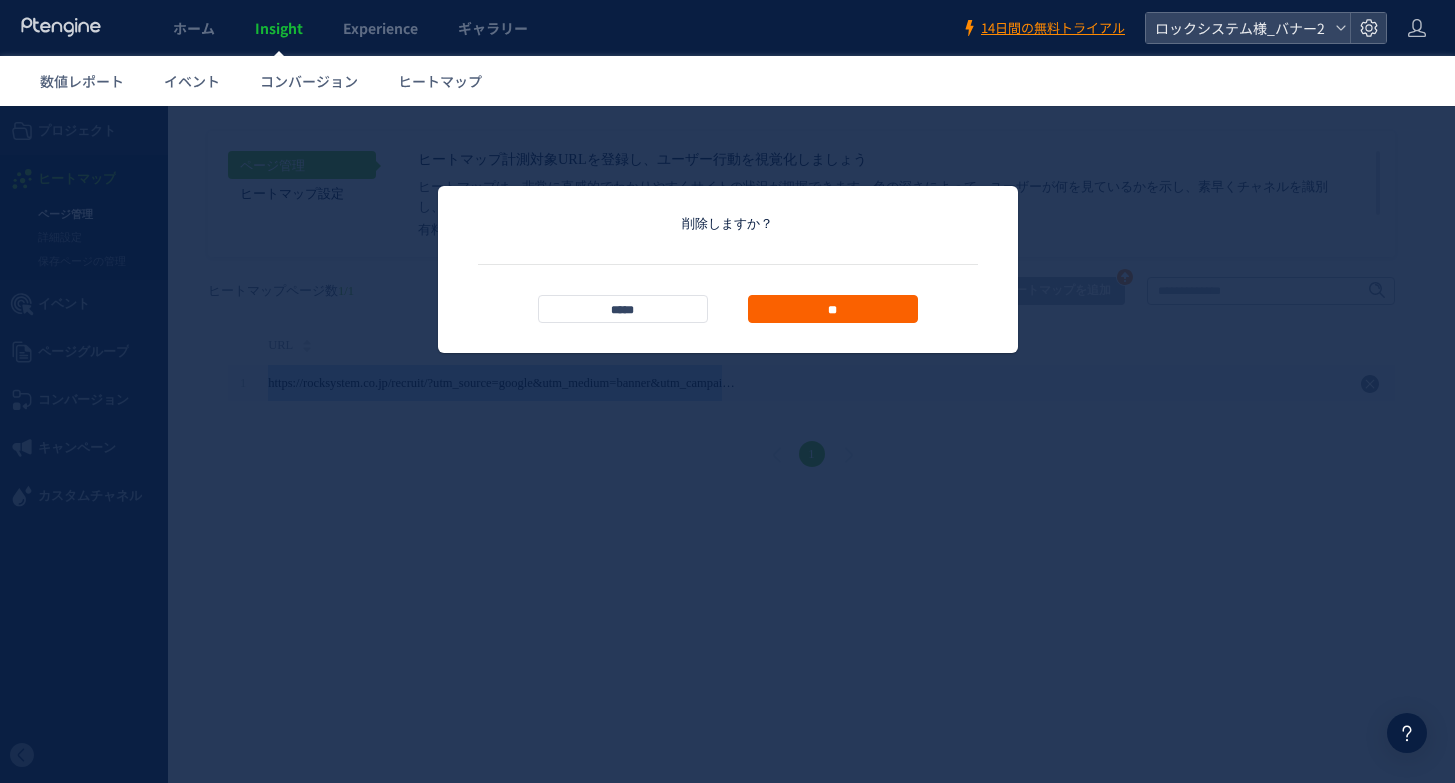 click on "**" at bounding box center [833, 309] 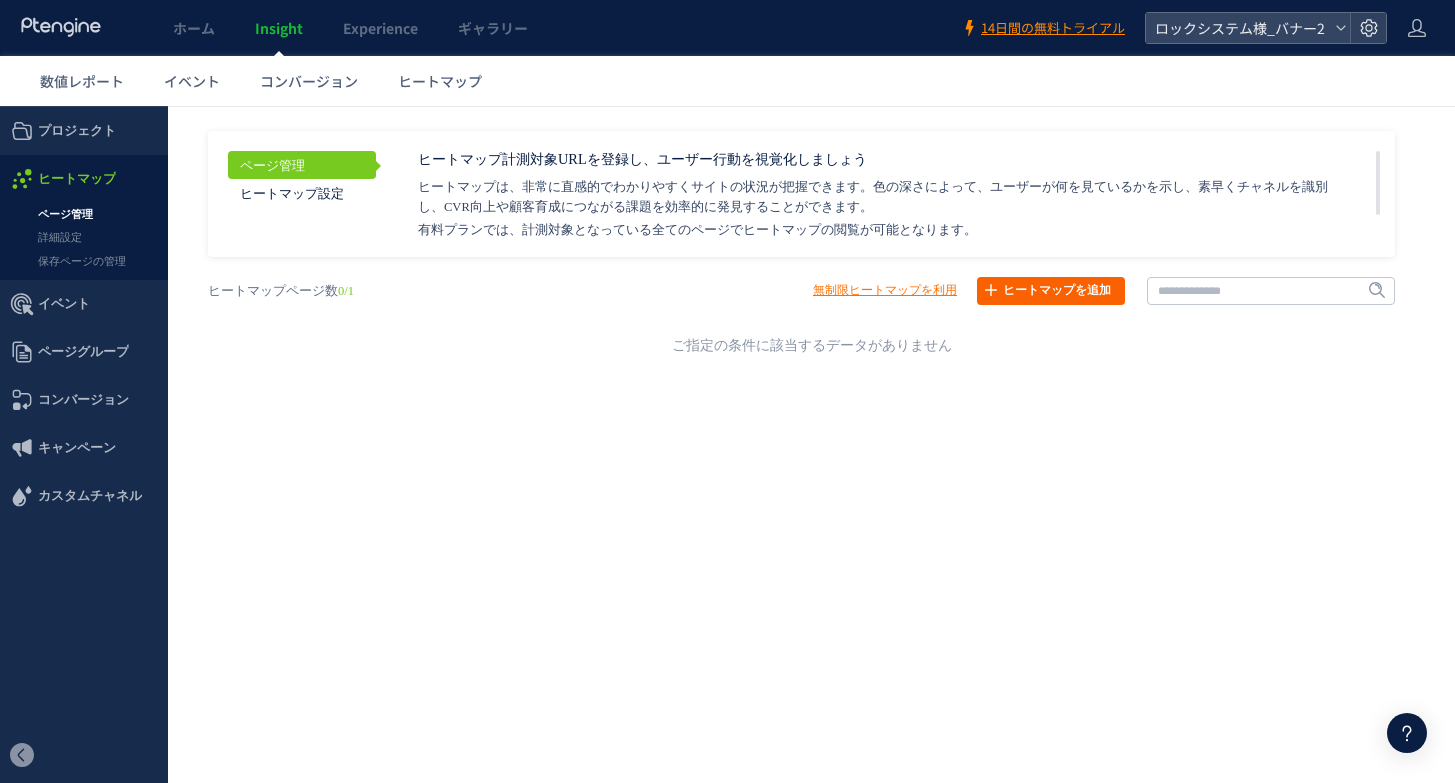 click on "ヒートマップを追加" at bounding box center [1051, 291] 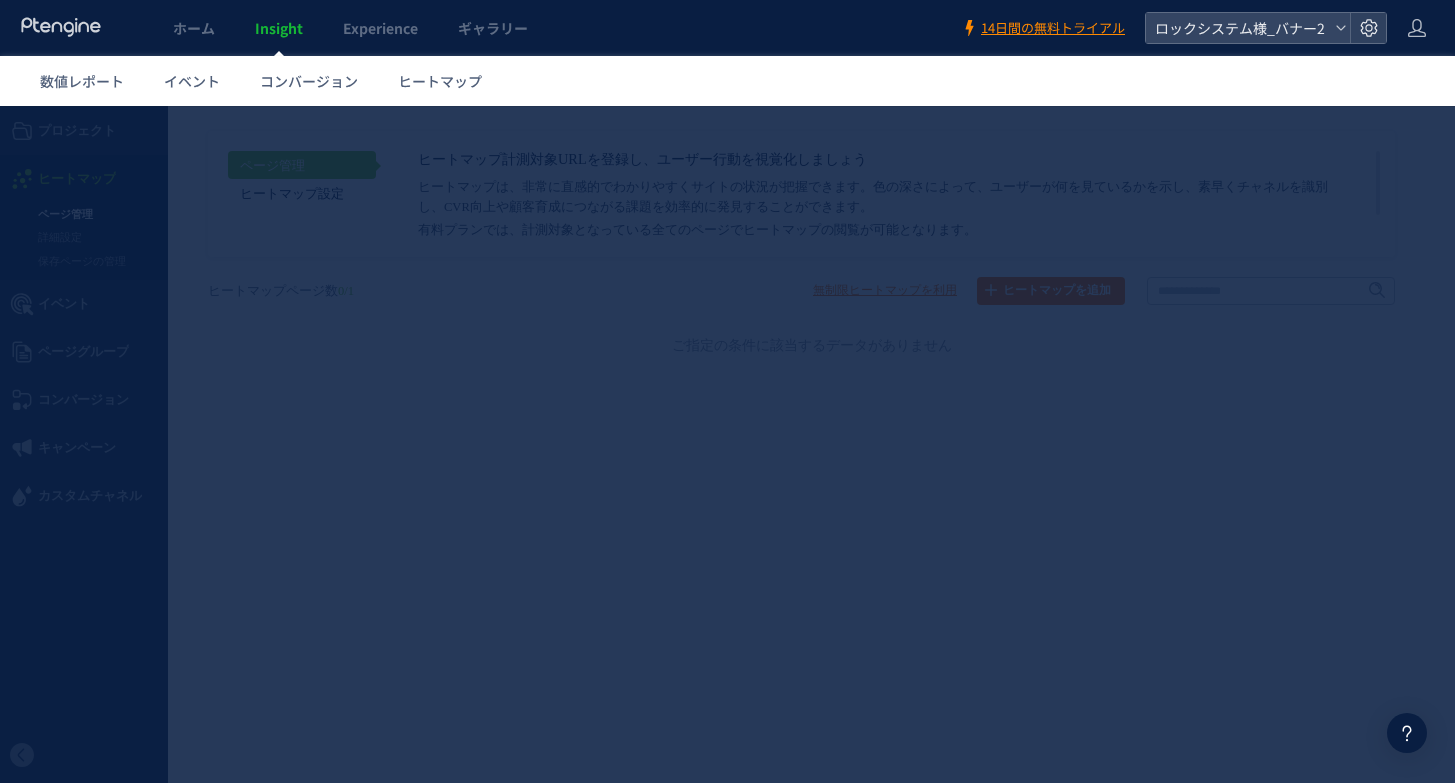 click on "**********" at bounding box center (0, 106) 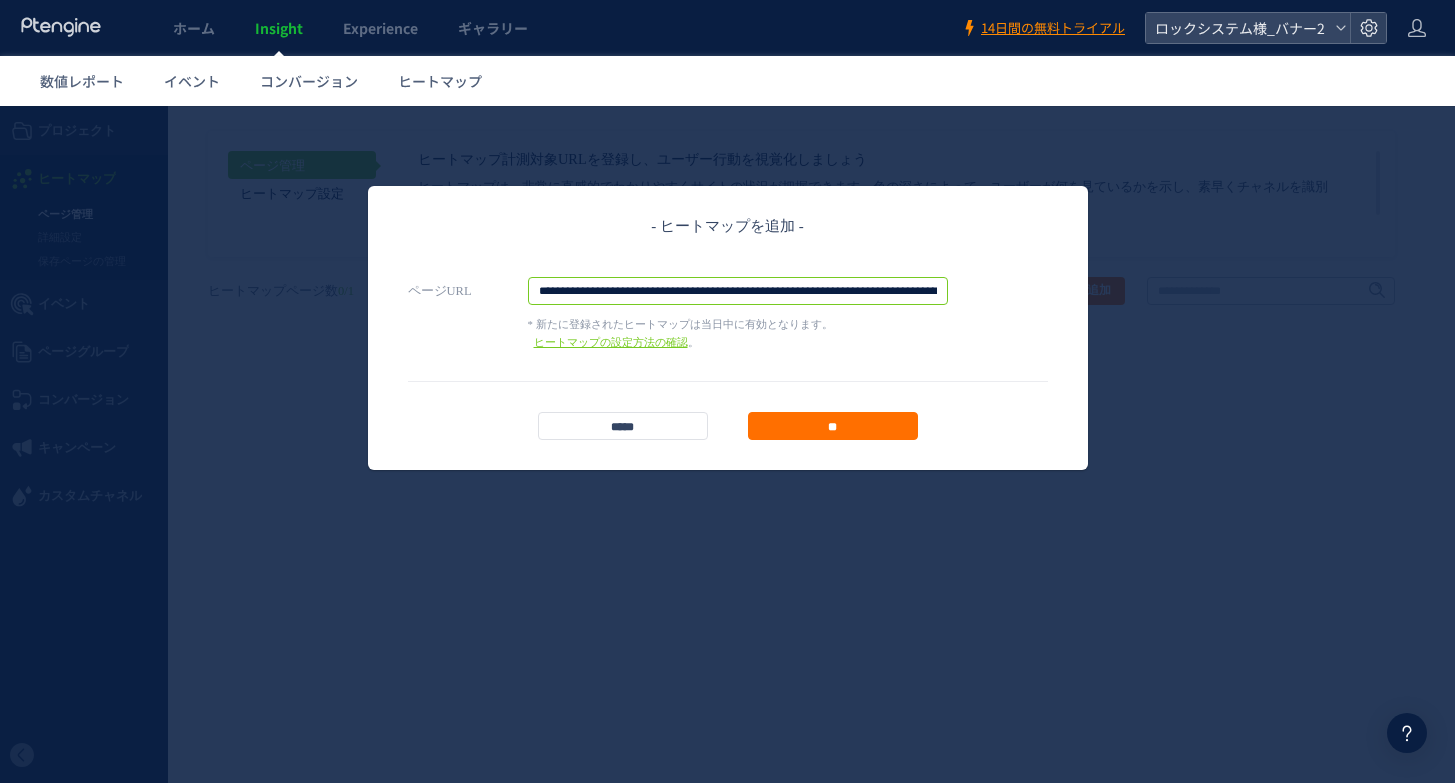click on "**********" at bounding box center [738, 291] 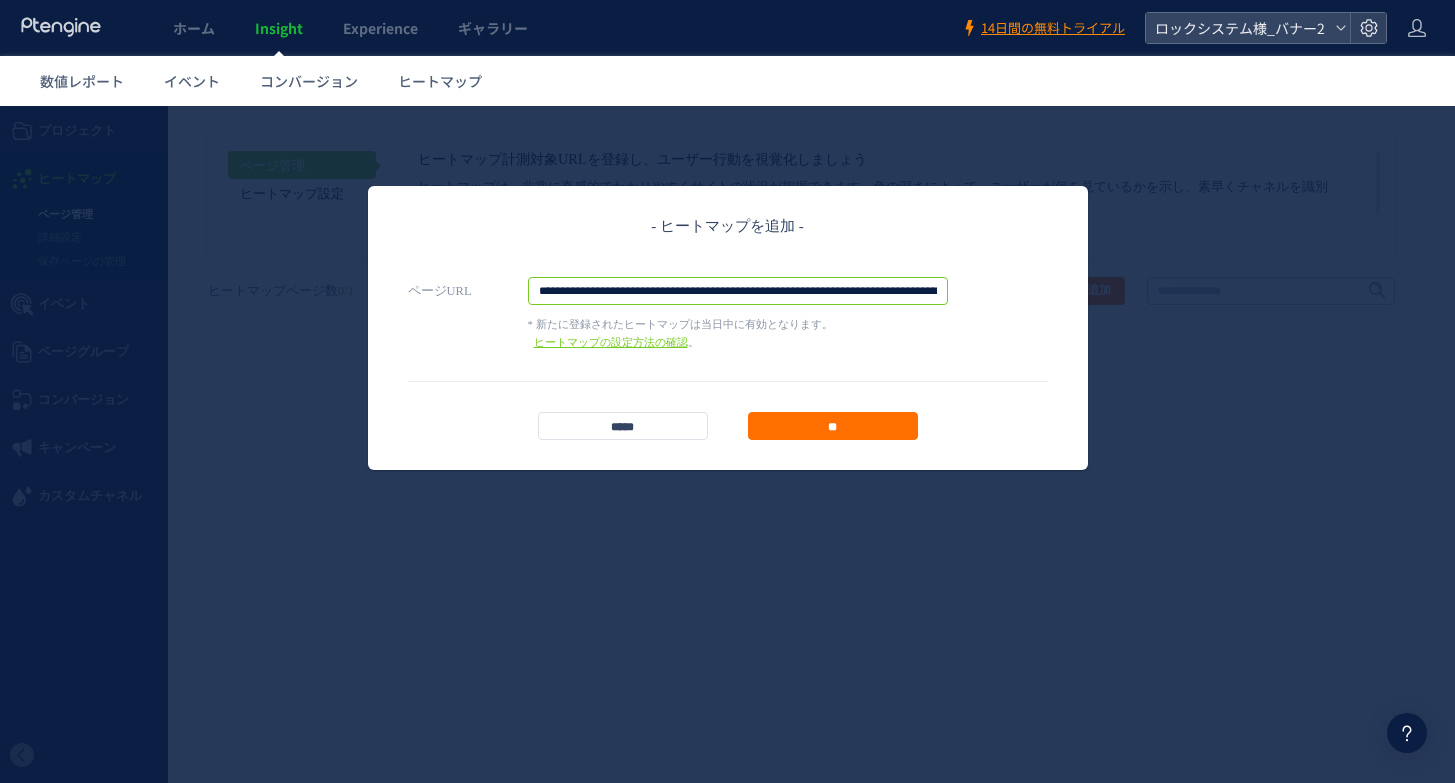 click on "**********" at bounding box center [738, 291] 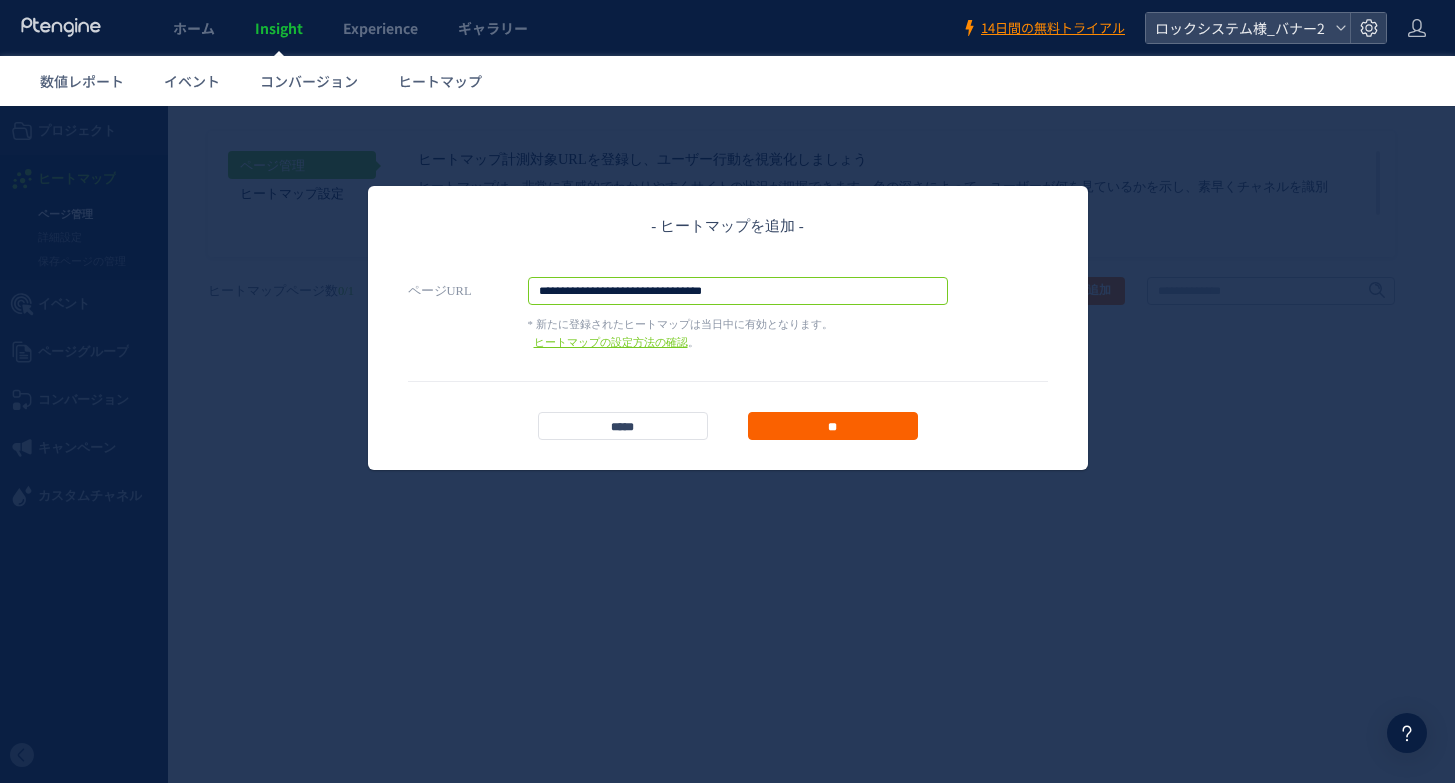 type on "**********" 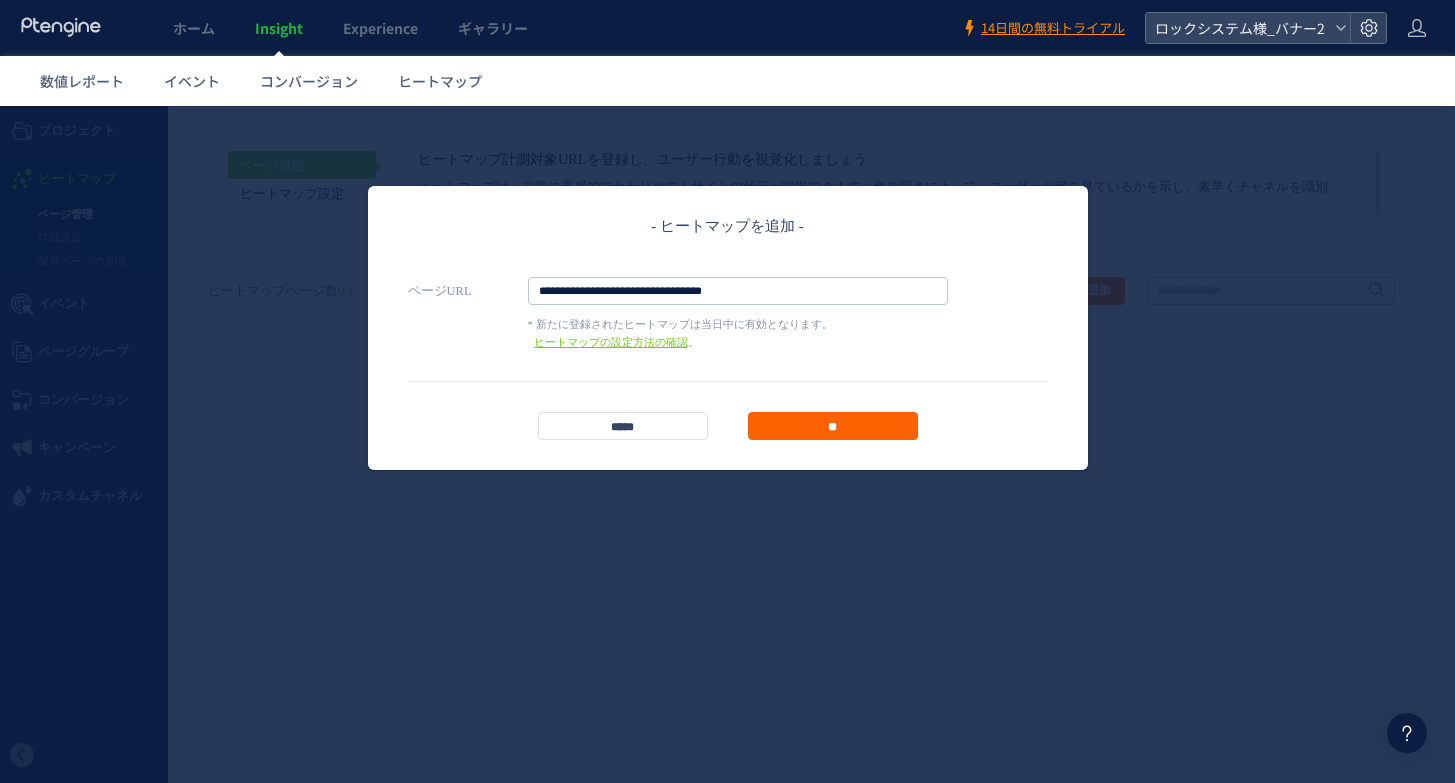 click on "**" at bounding box center (833, 426) 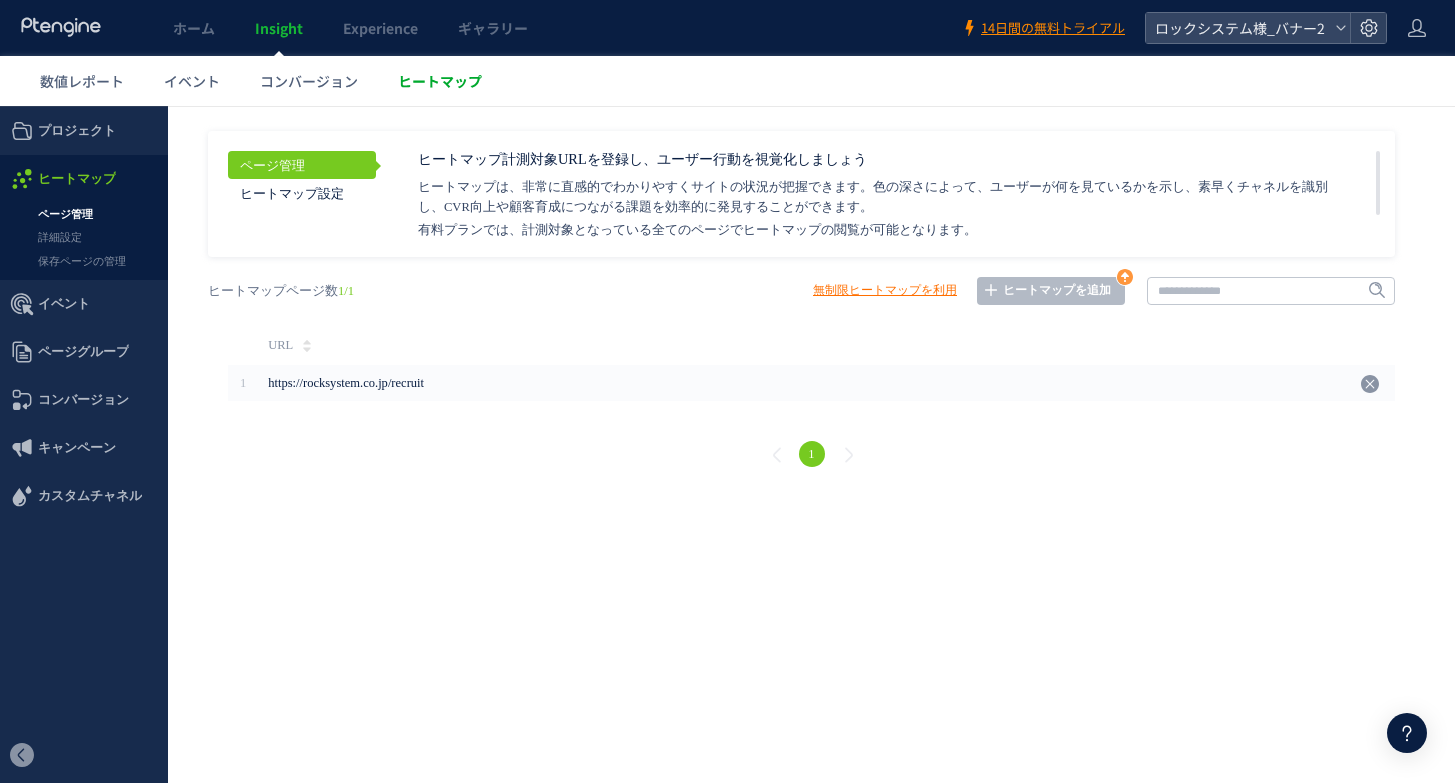 click on "ヒートマップ" at bounding box center [440, 81] 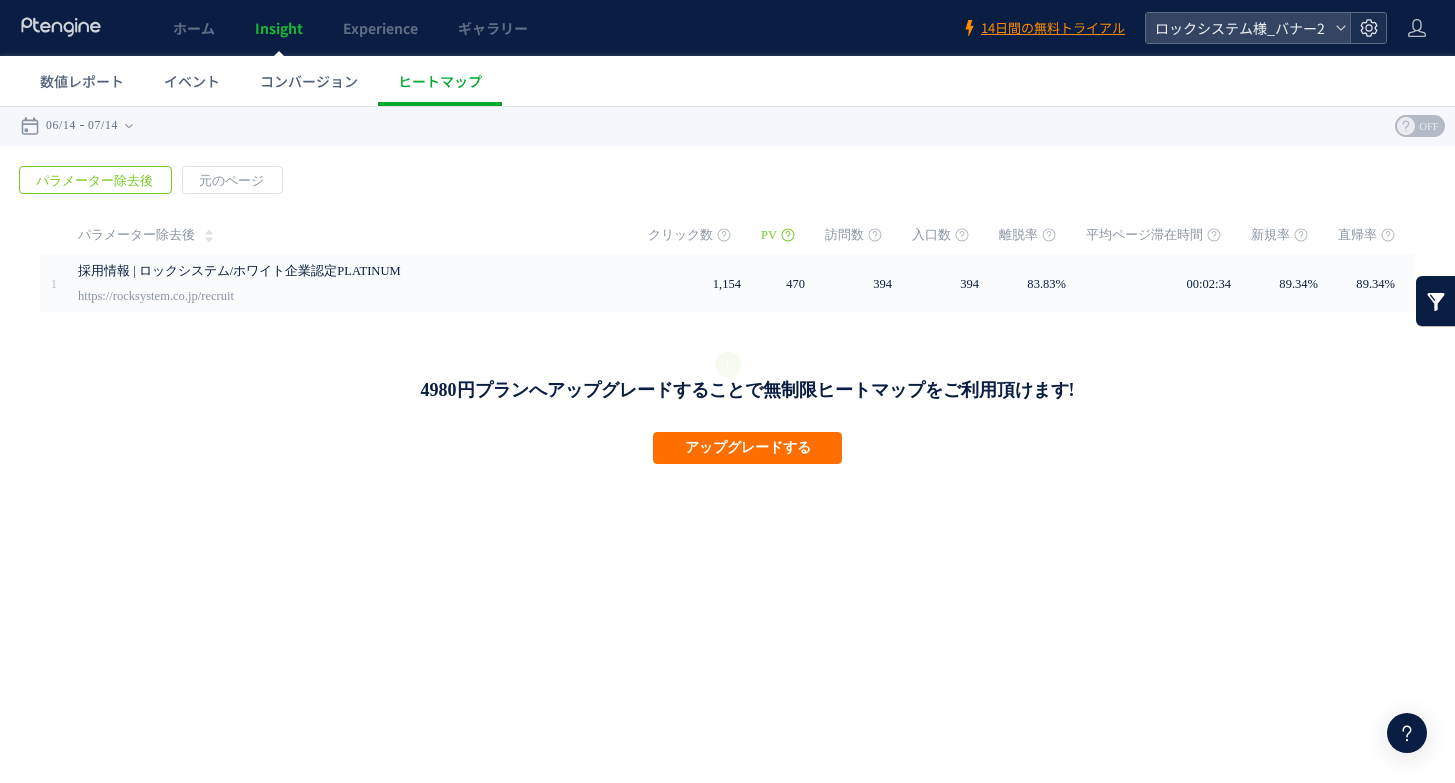 click 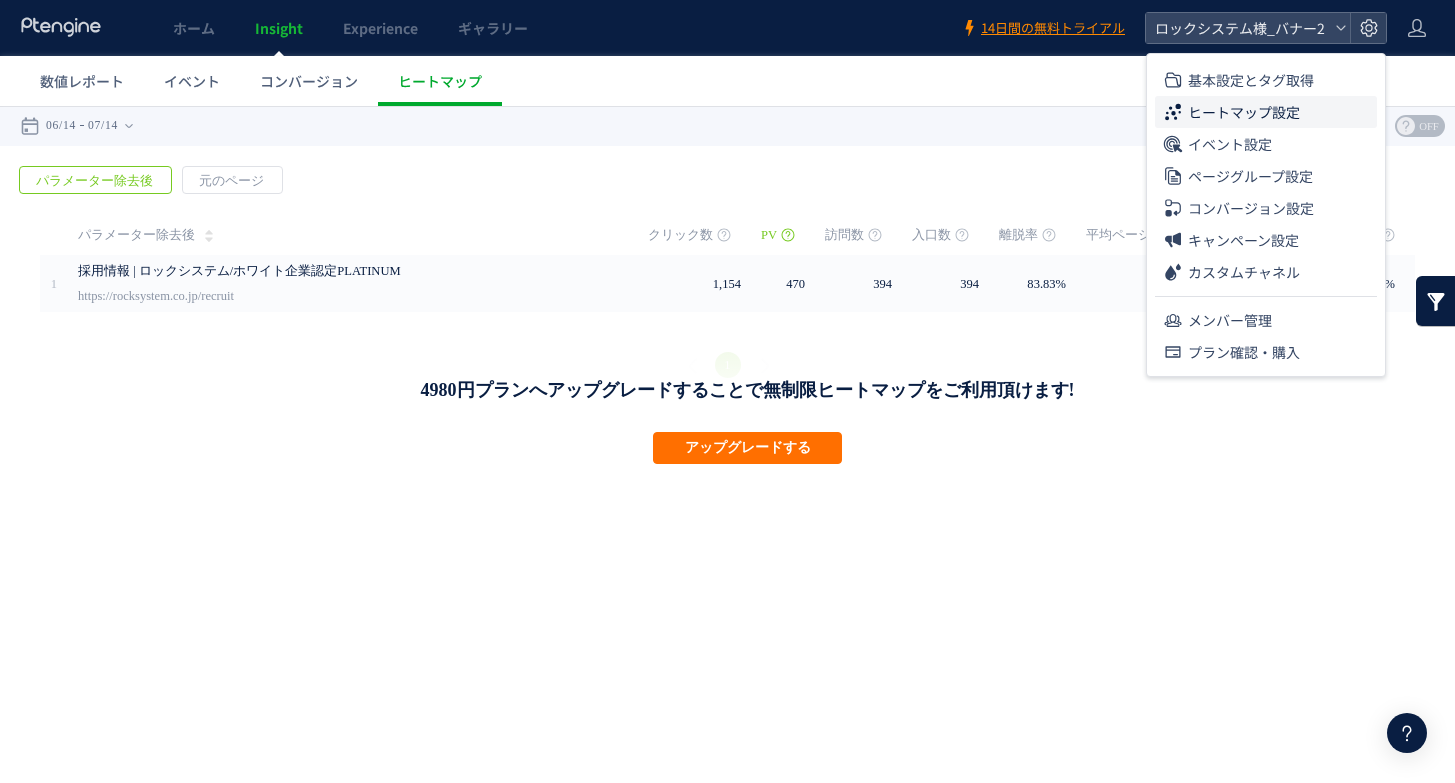 click on "ヒートマップ設定" at bounding box center (1244, 112) 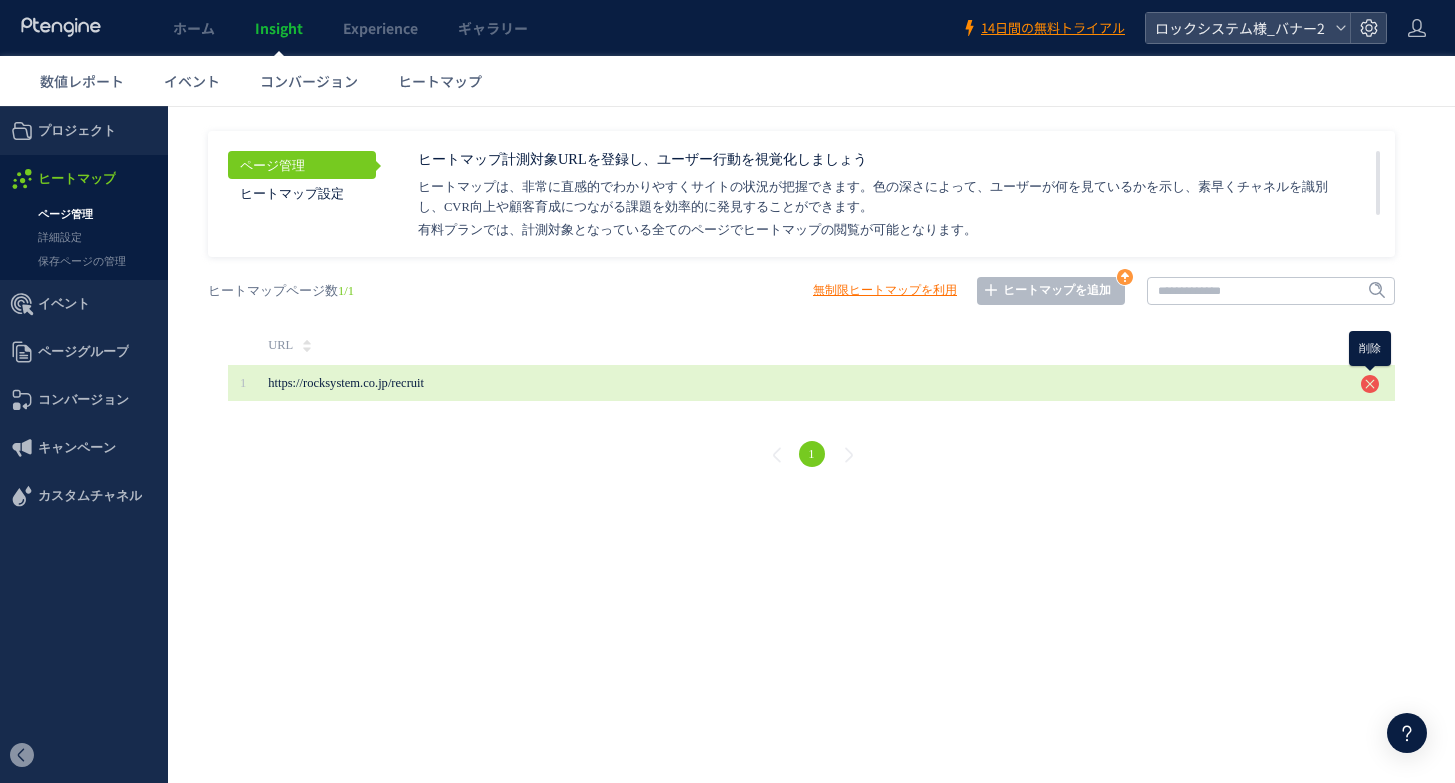 click 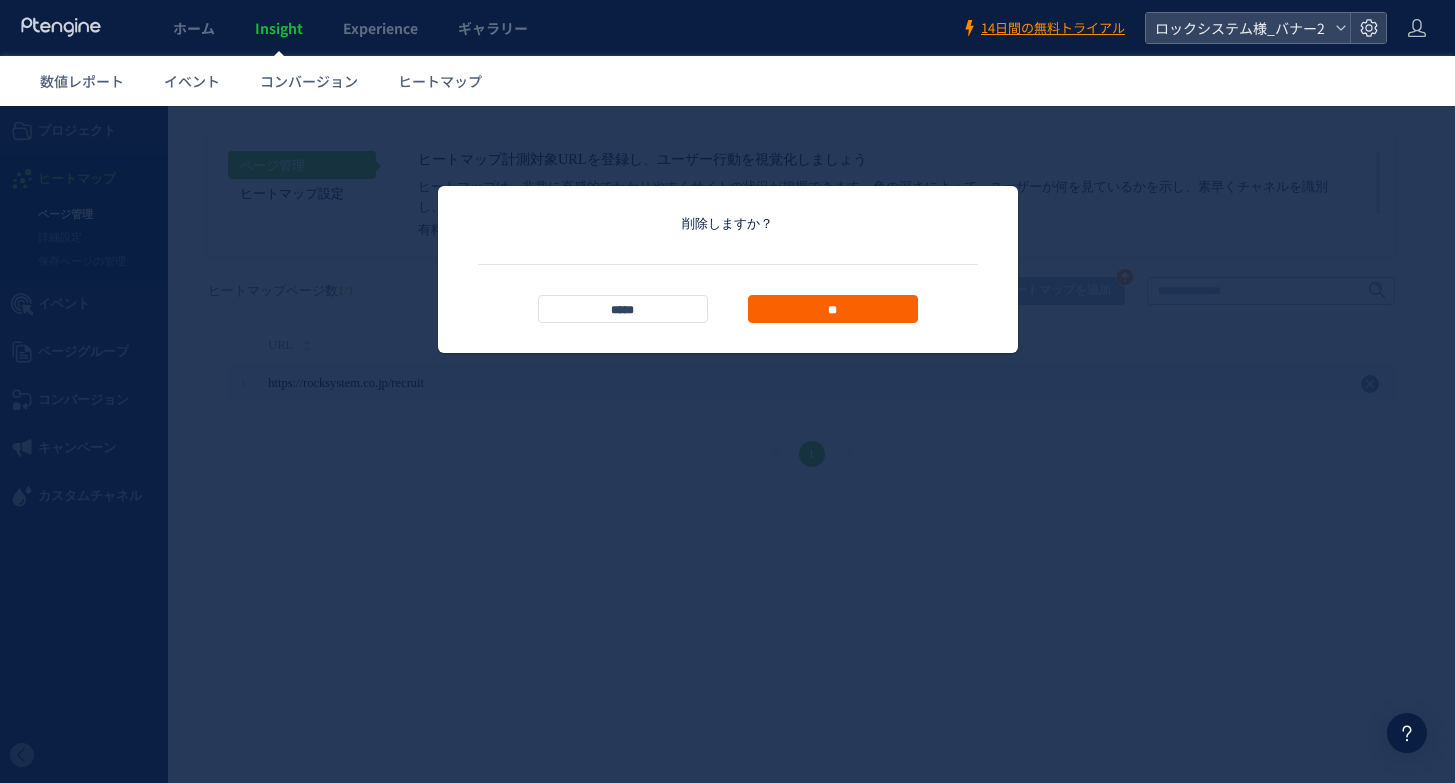 click on "**" at bounding box center (833, 309) 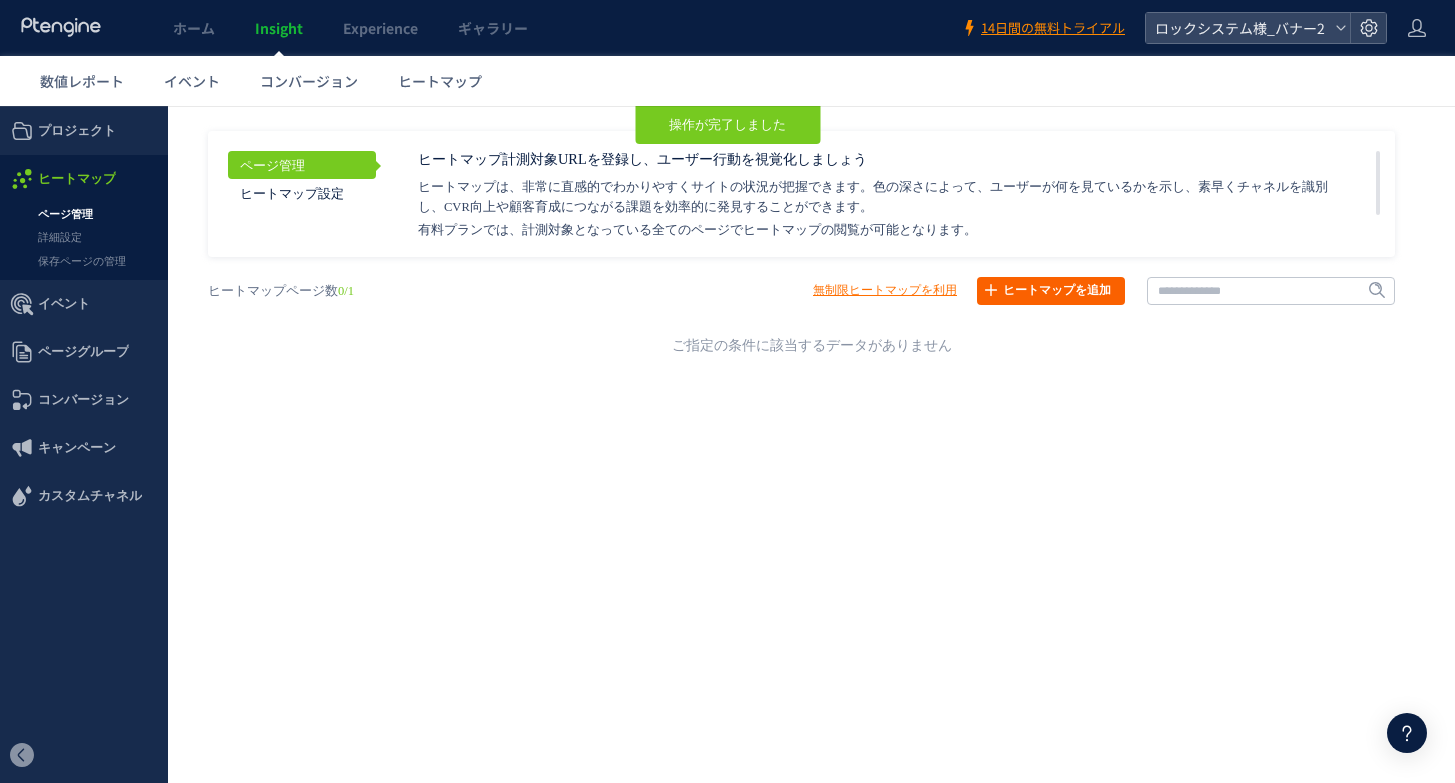 click on "ヒートマップを追加" at bounding box center (1051, 291) 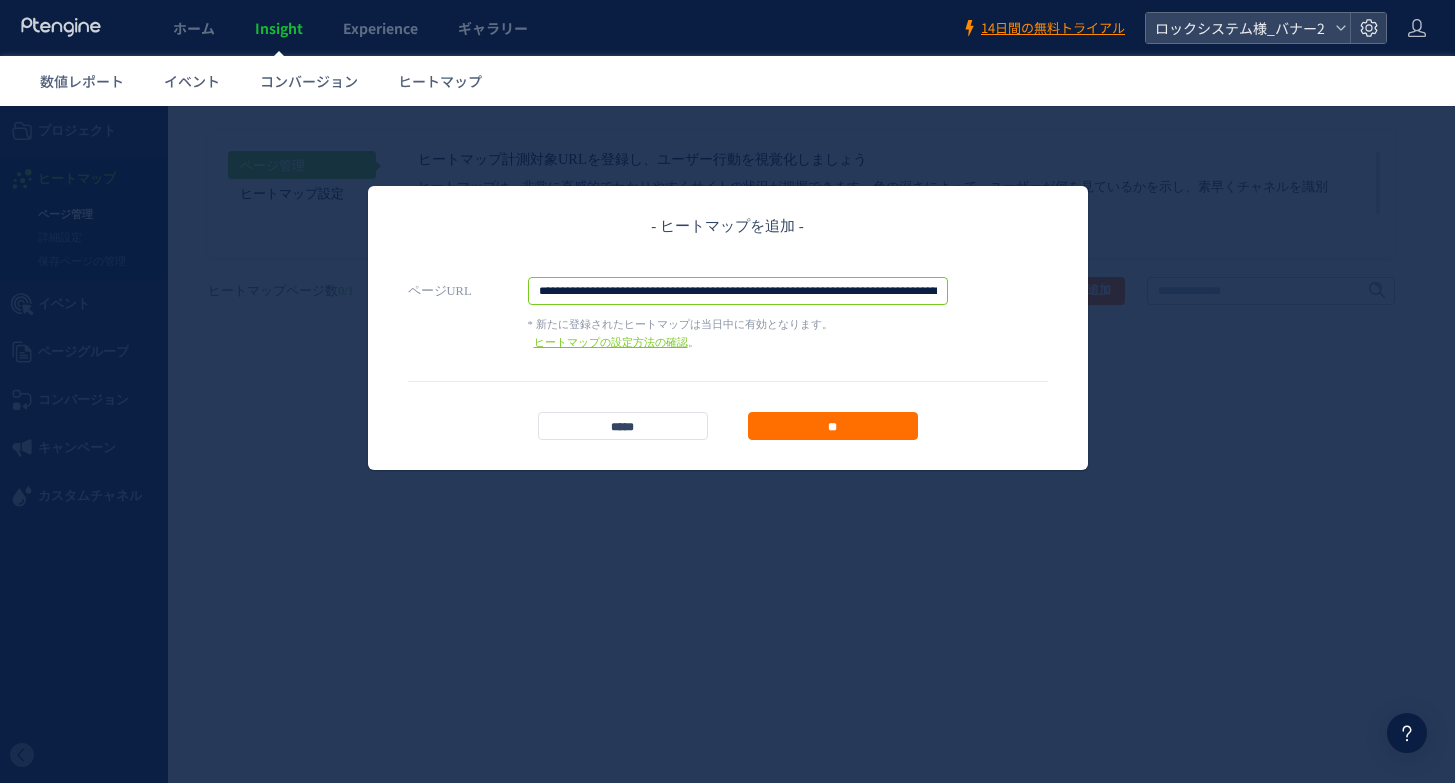click on "**********" at bounding box center [738, 291] 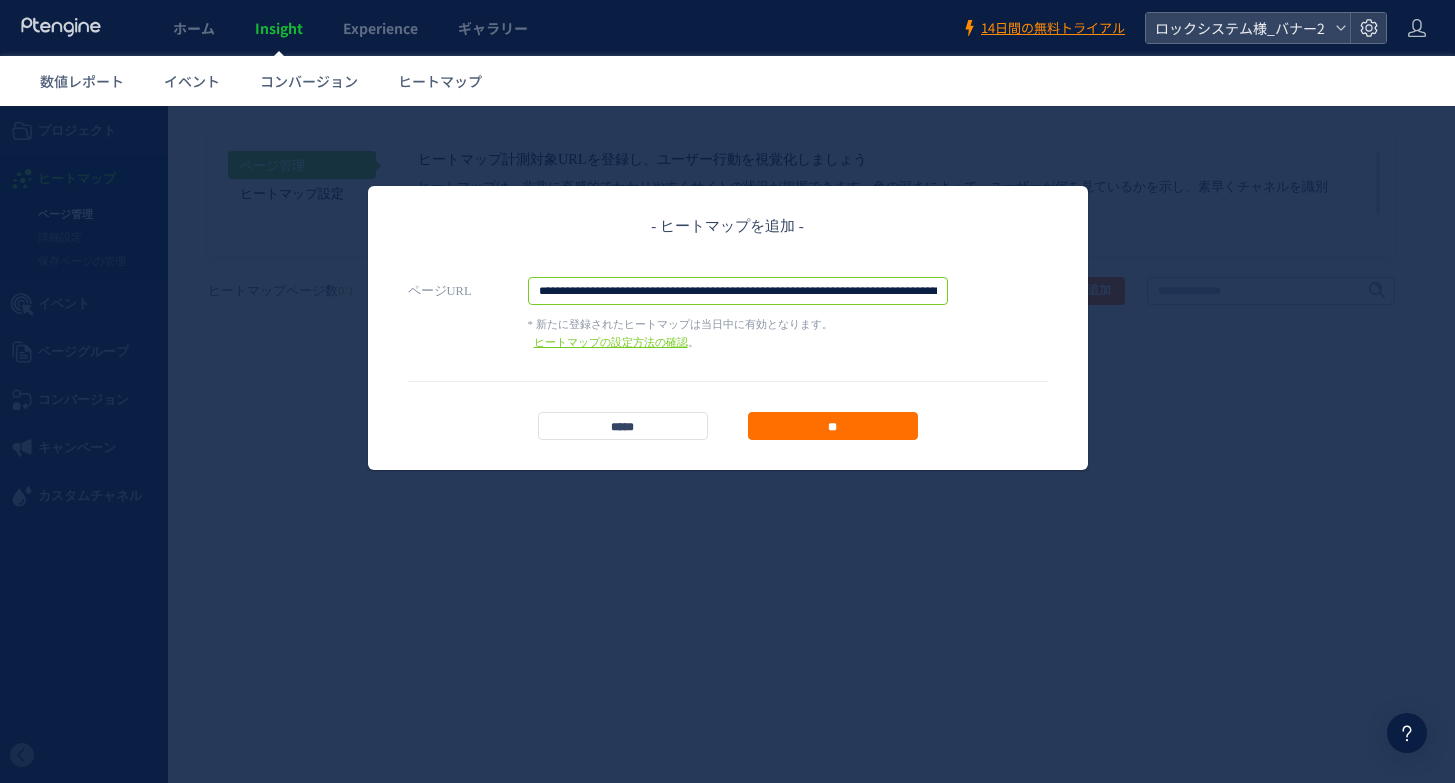 click on "**********" at bounding box center [738, 291] 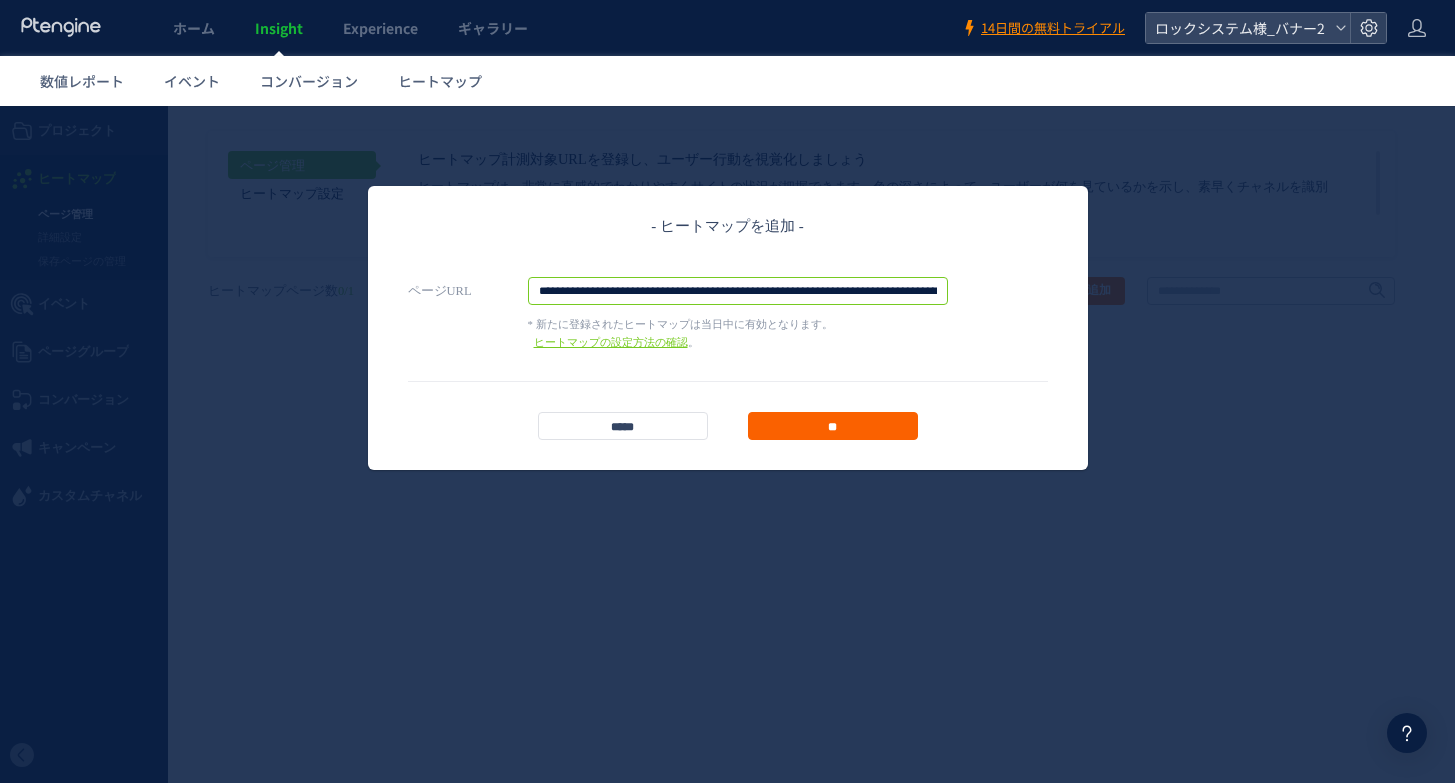 scroll, scrollTop: 0, scrollLeft: 267, axis: horizontal 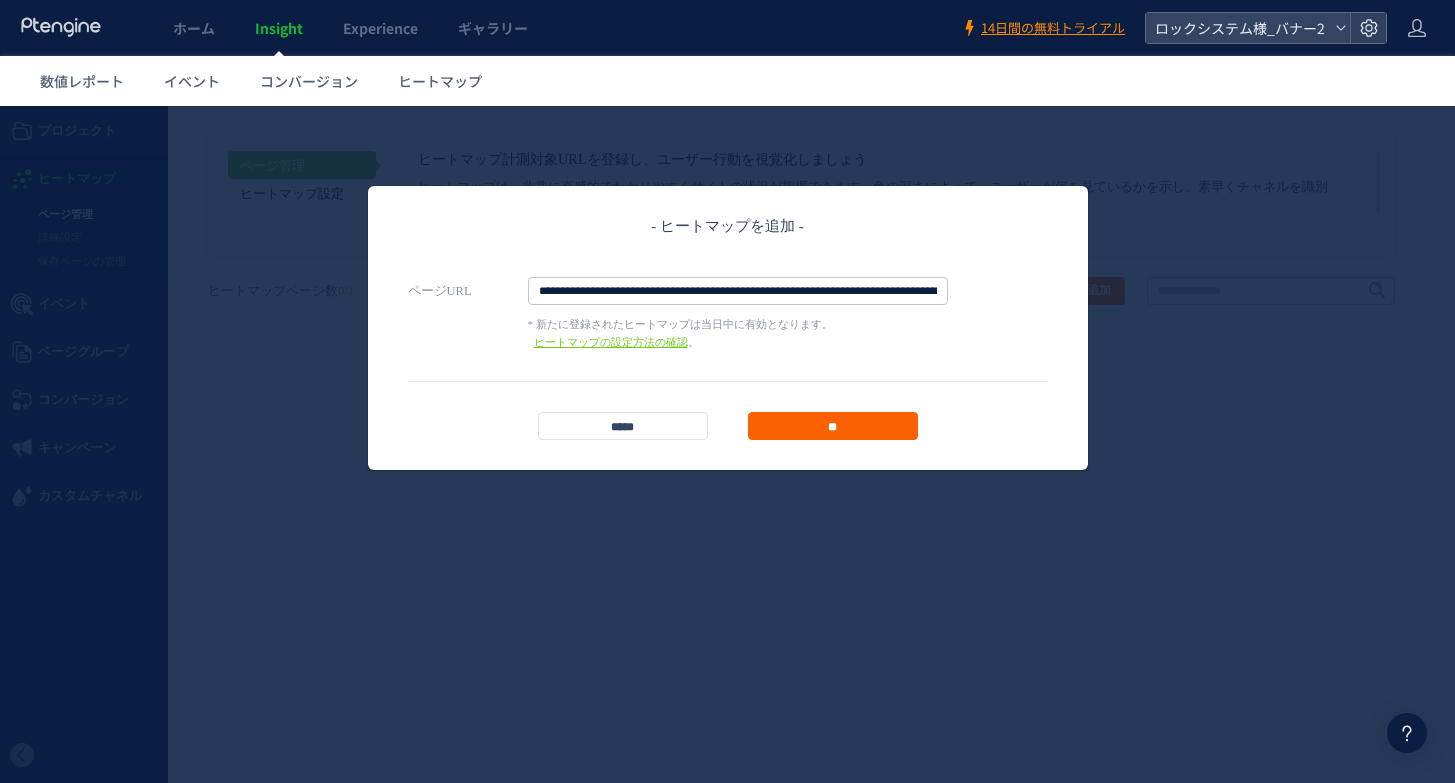 click on "**" at bounding box center [833, 426] 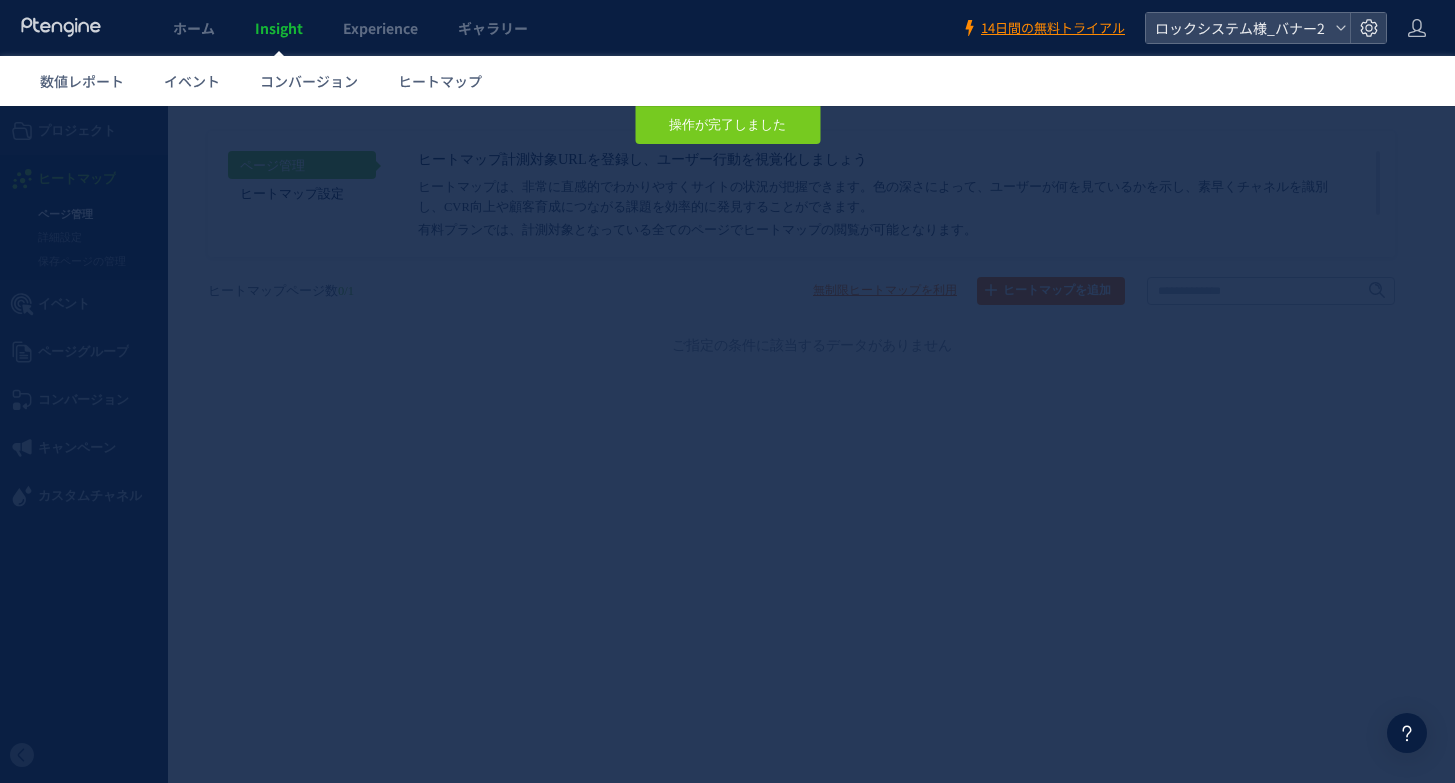 type 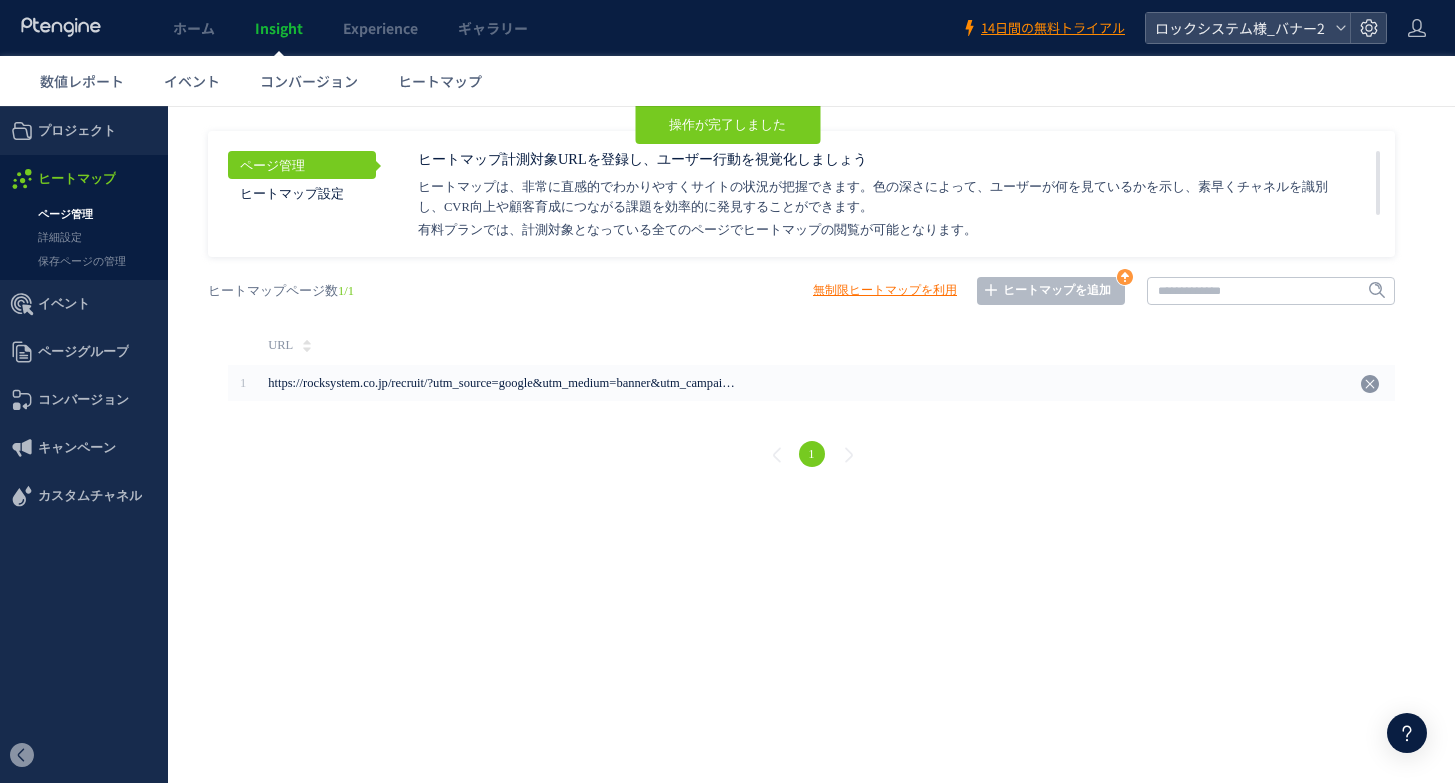 click on ".cls-1 {
fill-rule: evenodd;
} .cls-1 {
fill: #ececec;
}
.cls-2 {
fill: #929292;
} .cls-1 {
fill-rule: evenodd;
} Created with Sketch. Search for dashboard, wedget or data sources… Add a widget Share ( 2 ) Product Dashboard Description Jan 2 2 K 0 6 K 4 K 8 K Jan 4 Jan 6 Jan 8 Jan1 0 Total month over month Growth Past 30 days Monthly Spending Past 10 days 168,21 5 20 % Total Company Sales Past 30 days 18% Europe 14% Asia 4% Afriaca 2% Not set Americas 62% 168,21 5 Session by Continents Past 7 days Total Number of clients 01/01/2011 - 12/31/2015 8129,1029 Count of Session Mathematics Chinese Percent reached of sales goal This Month 501,029 / 750,031 60% Dasheboard Total Number of clients 01/01/2011 - 12/31/2015 8129,1029 Count of Session Mathematics Chinese Ja n2 2 K 0 6 K 4 K 8 K Ja n4 Ja n6 Ja" at bounding box center [727, 299] 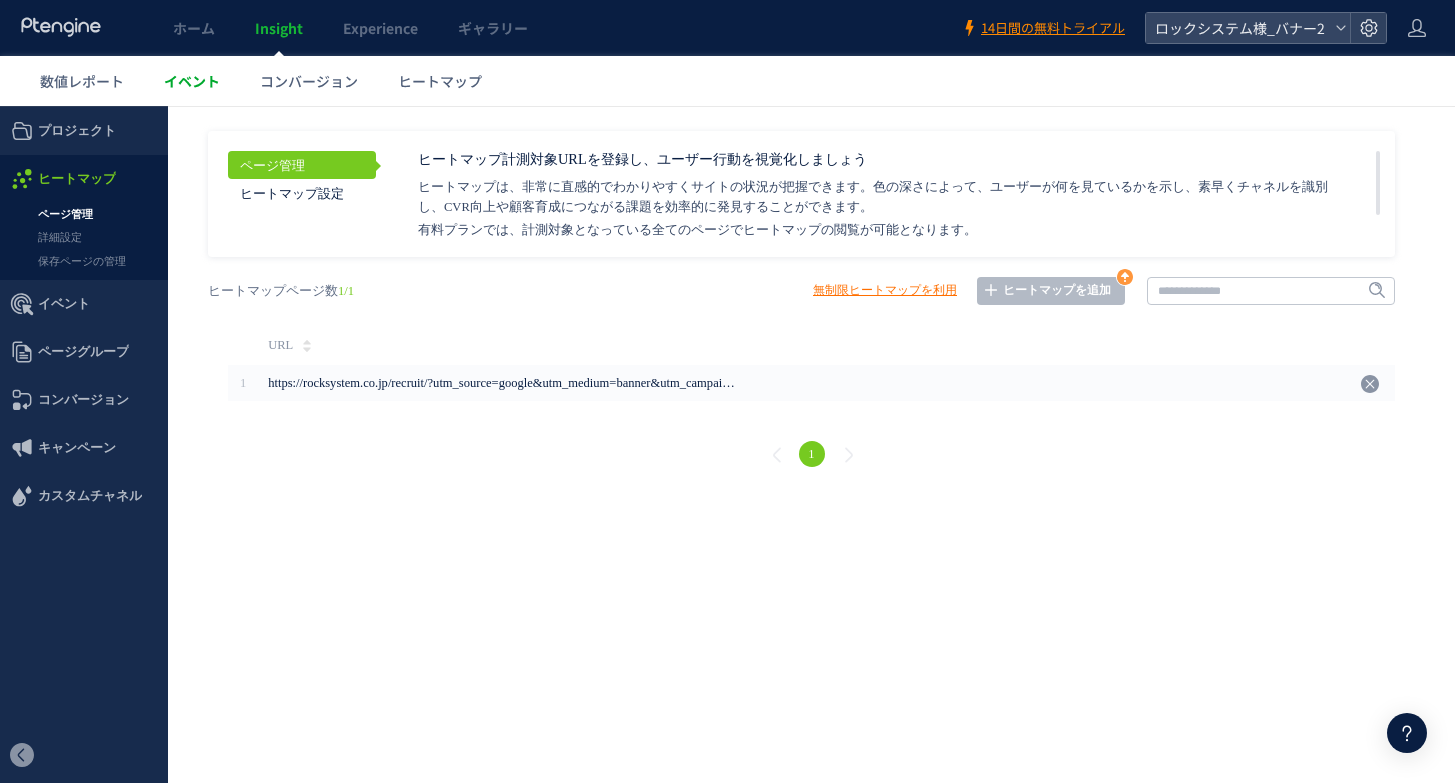 click on "イベント" at bounding box center [192, 81] 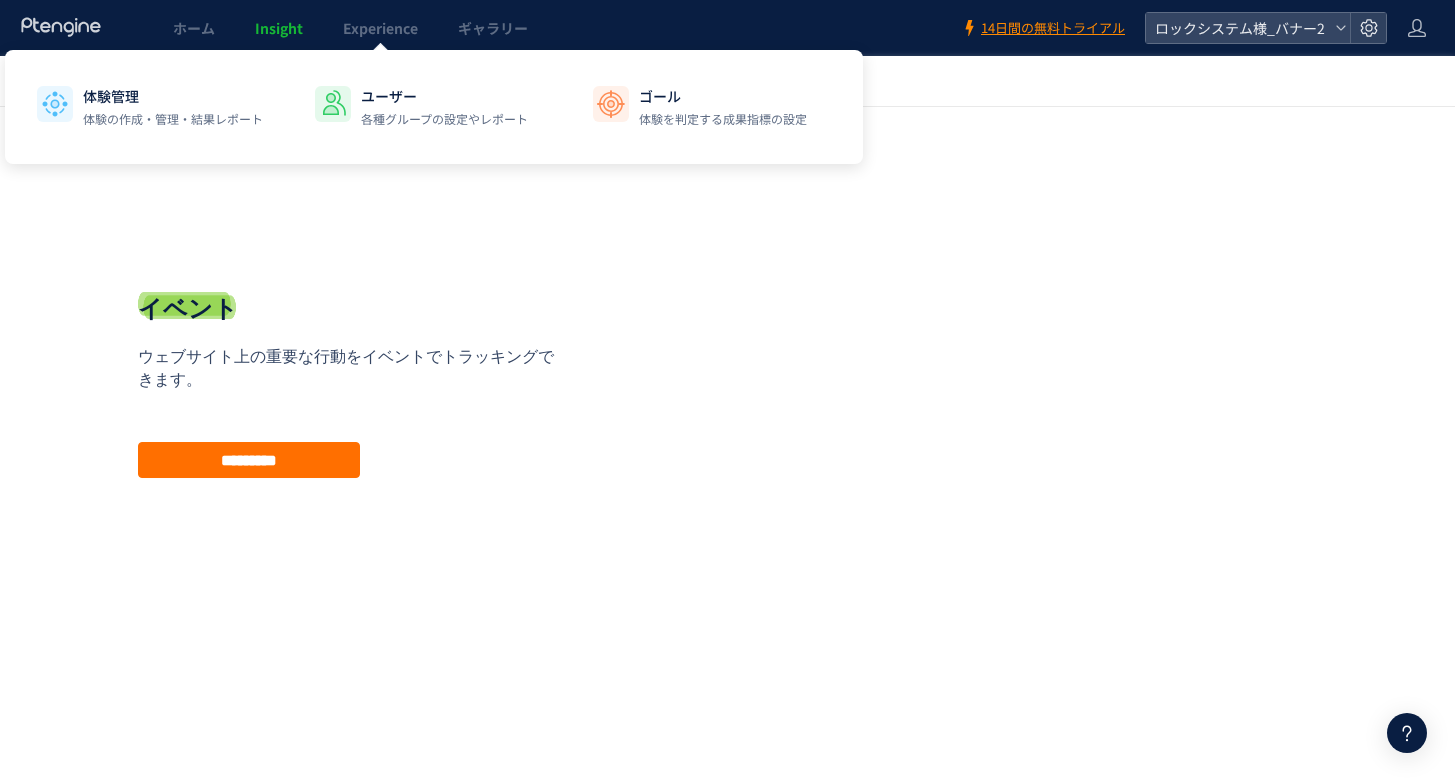 drag, startPoint x: 459, startPoint y: 270, endPoint x: 442, endPoint y: 180, distance: 91.591484 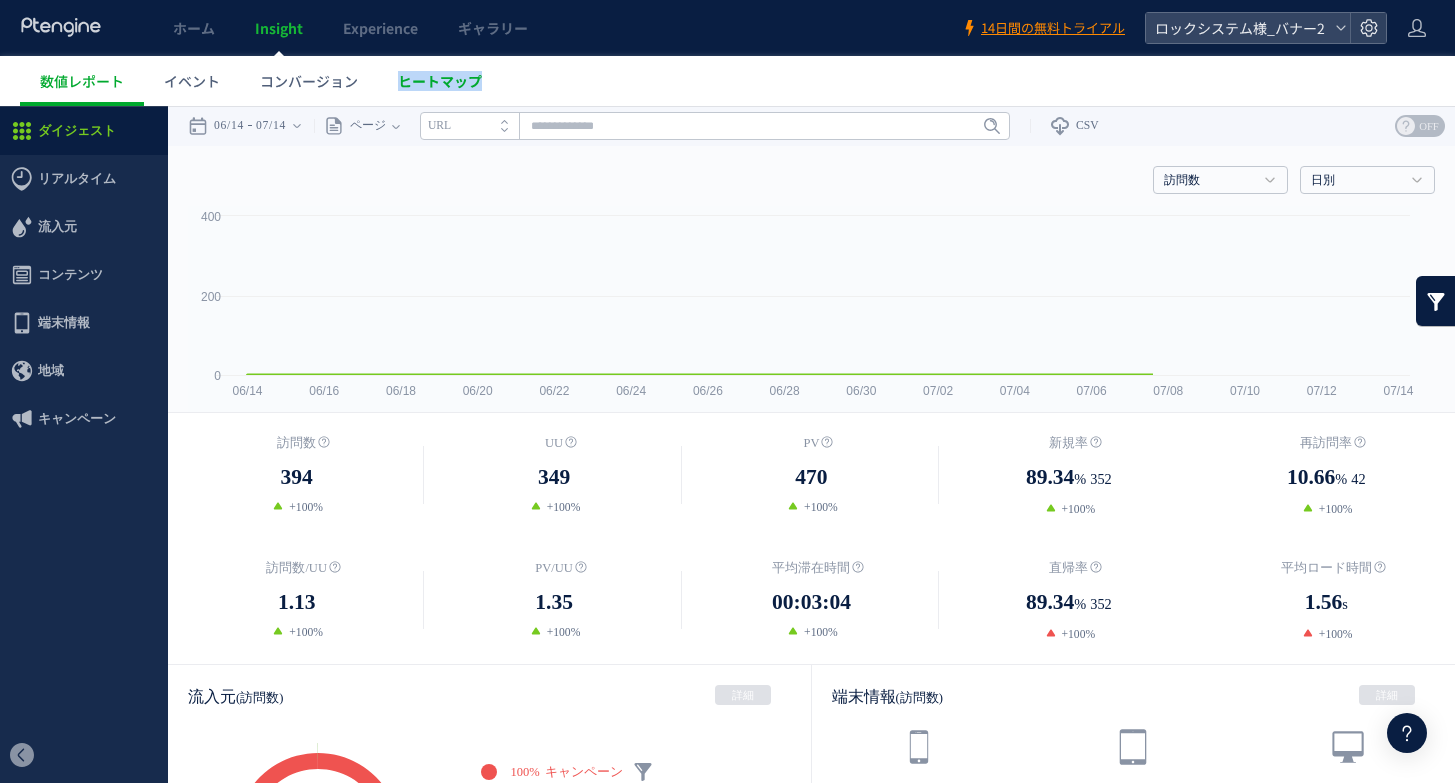 click on "ヒートマップ" at bounding box center (440, 81) 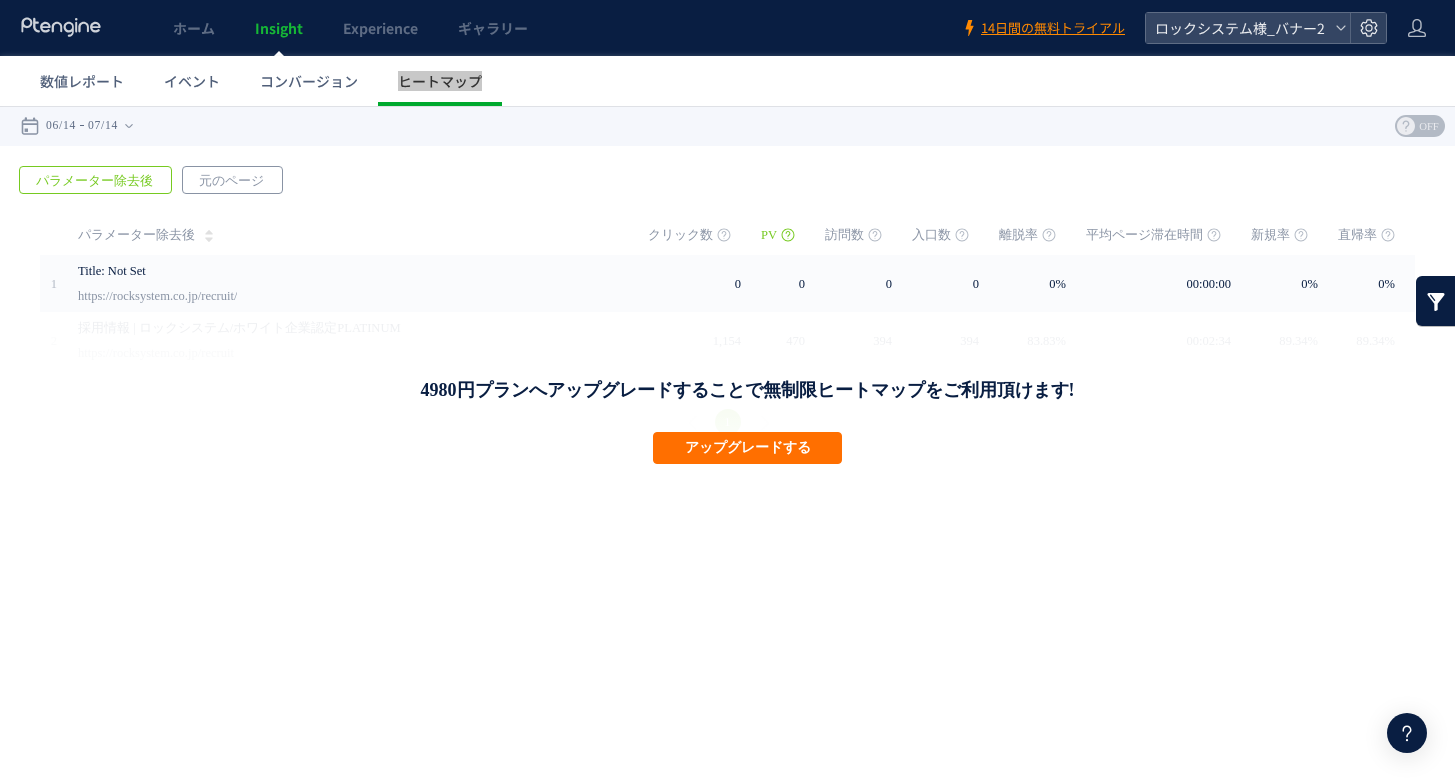 click on "元のページ" at bounding box center [232, 180] 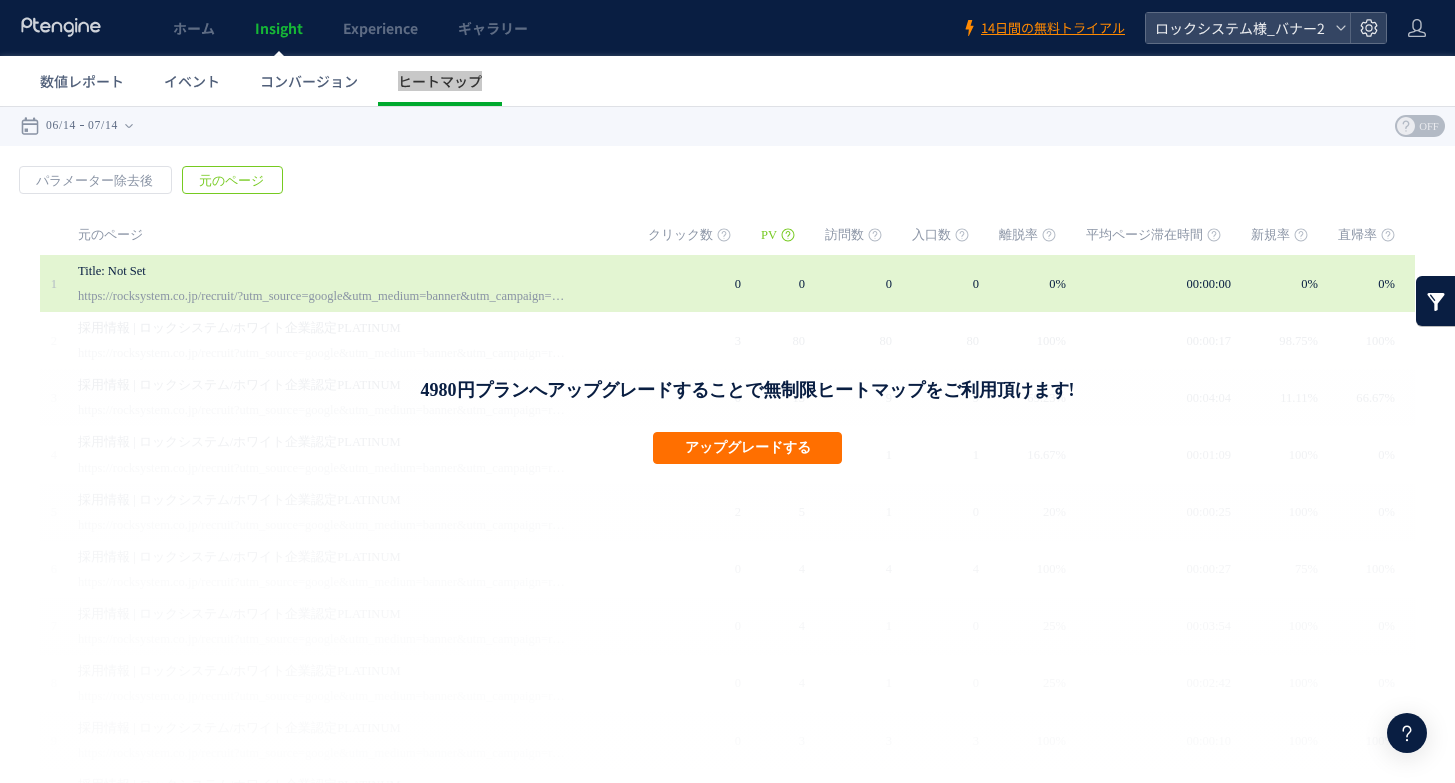 click on "https://rocksystem.co.jp/recruit/?utm_source=google&utm_medium=banner&utm_campaign=rocksystem_banner2" at bounding box center [323, 296] 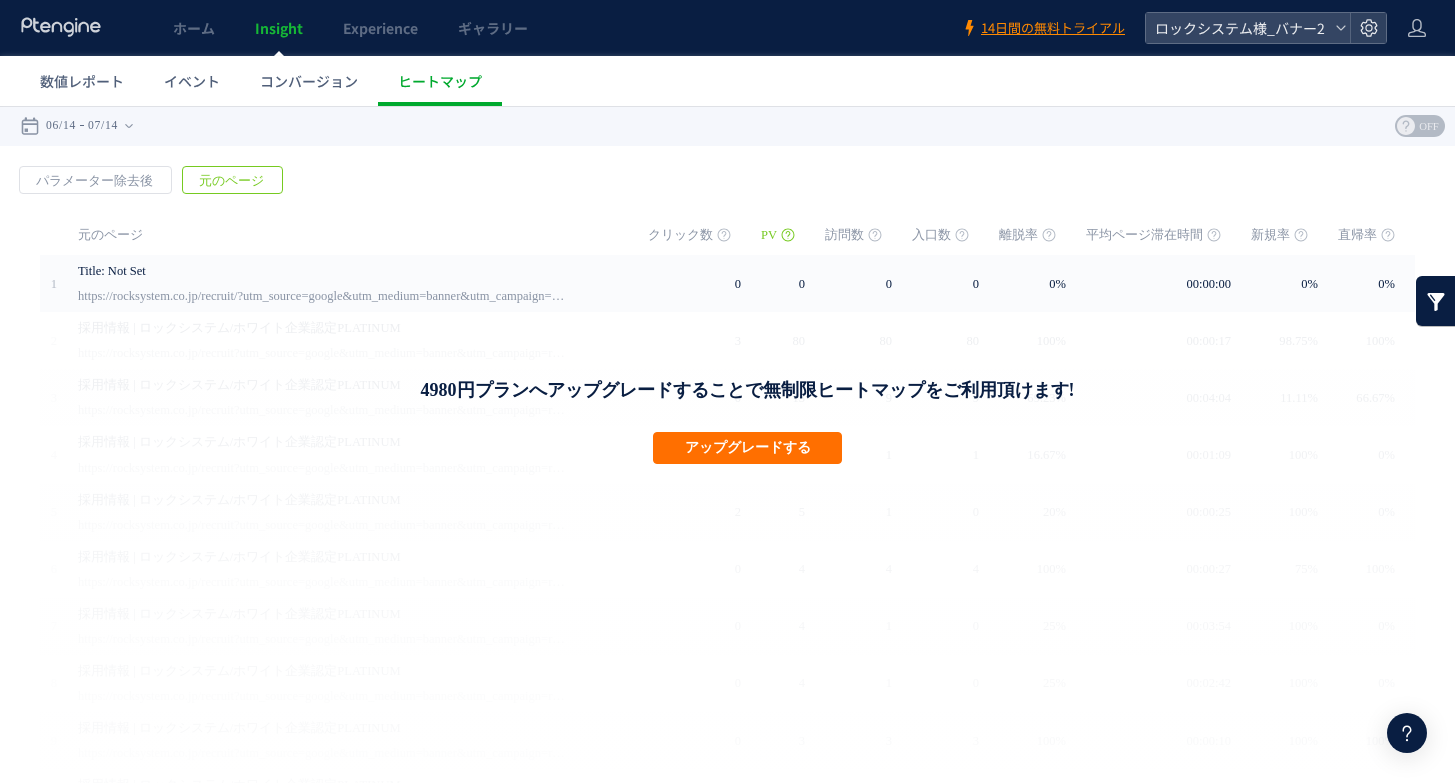 click on "Insight" at bounding box center [279, 28] 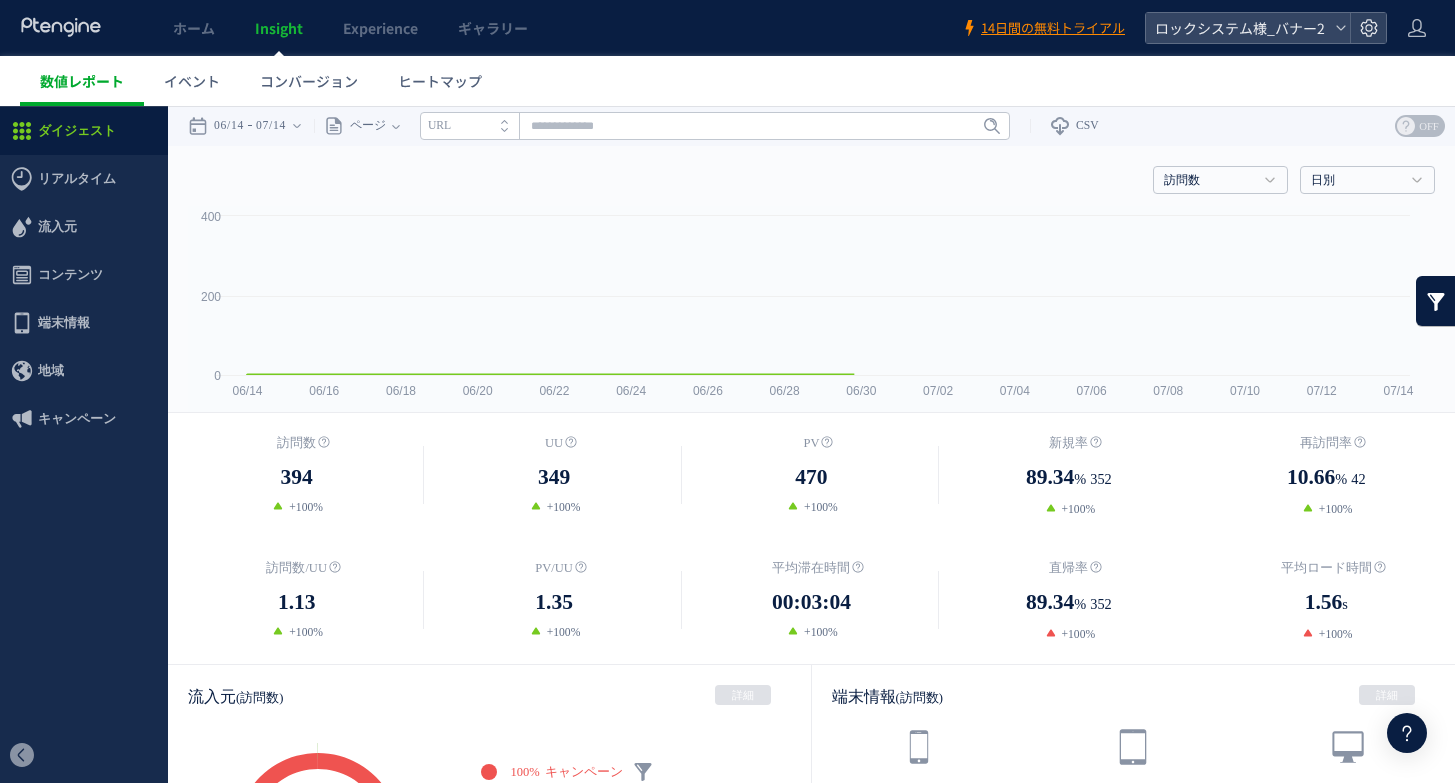 drag, startPoint x: 95, startPoint y: 67, endPoint x: 517, endPoint y: 1, distance: 427.12994 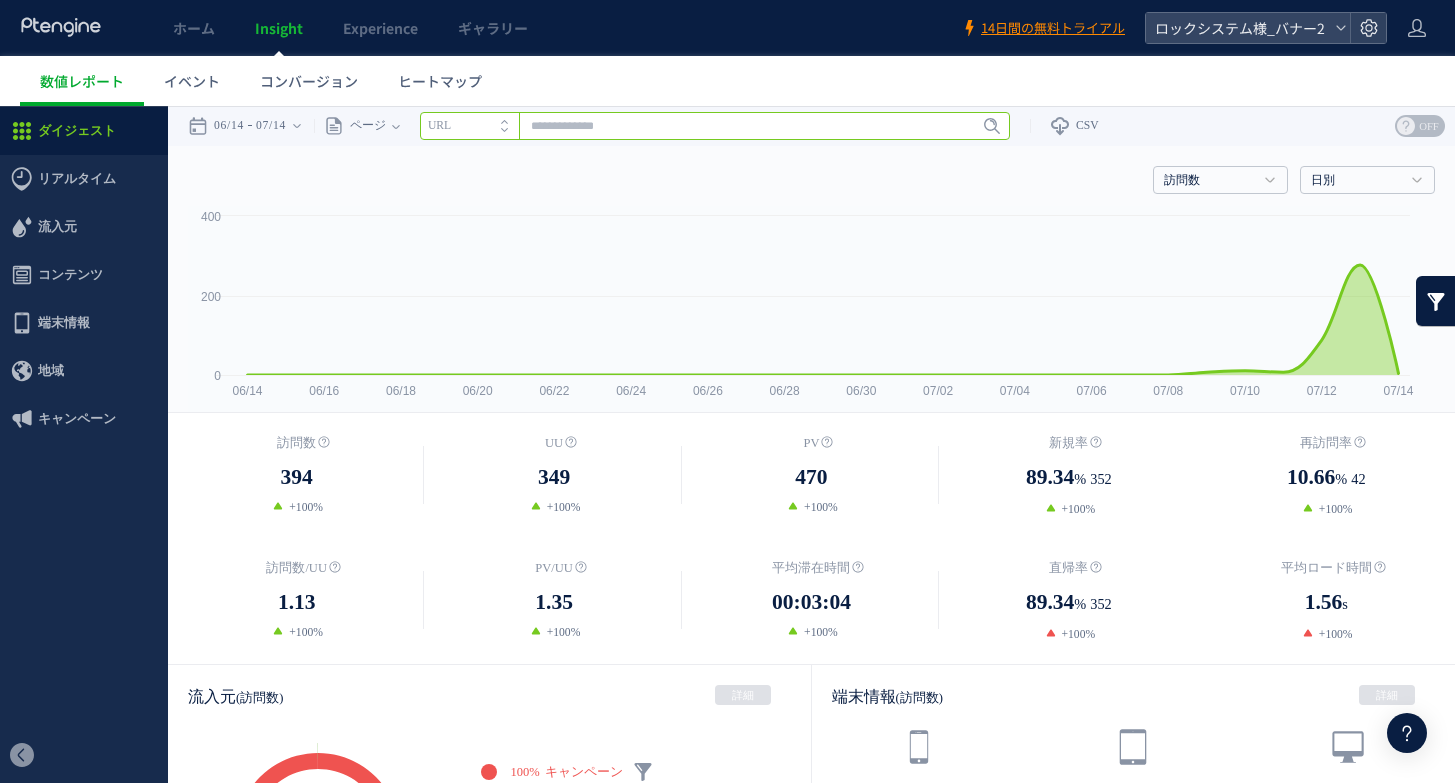 click at bounding box center (715, 126) 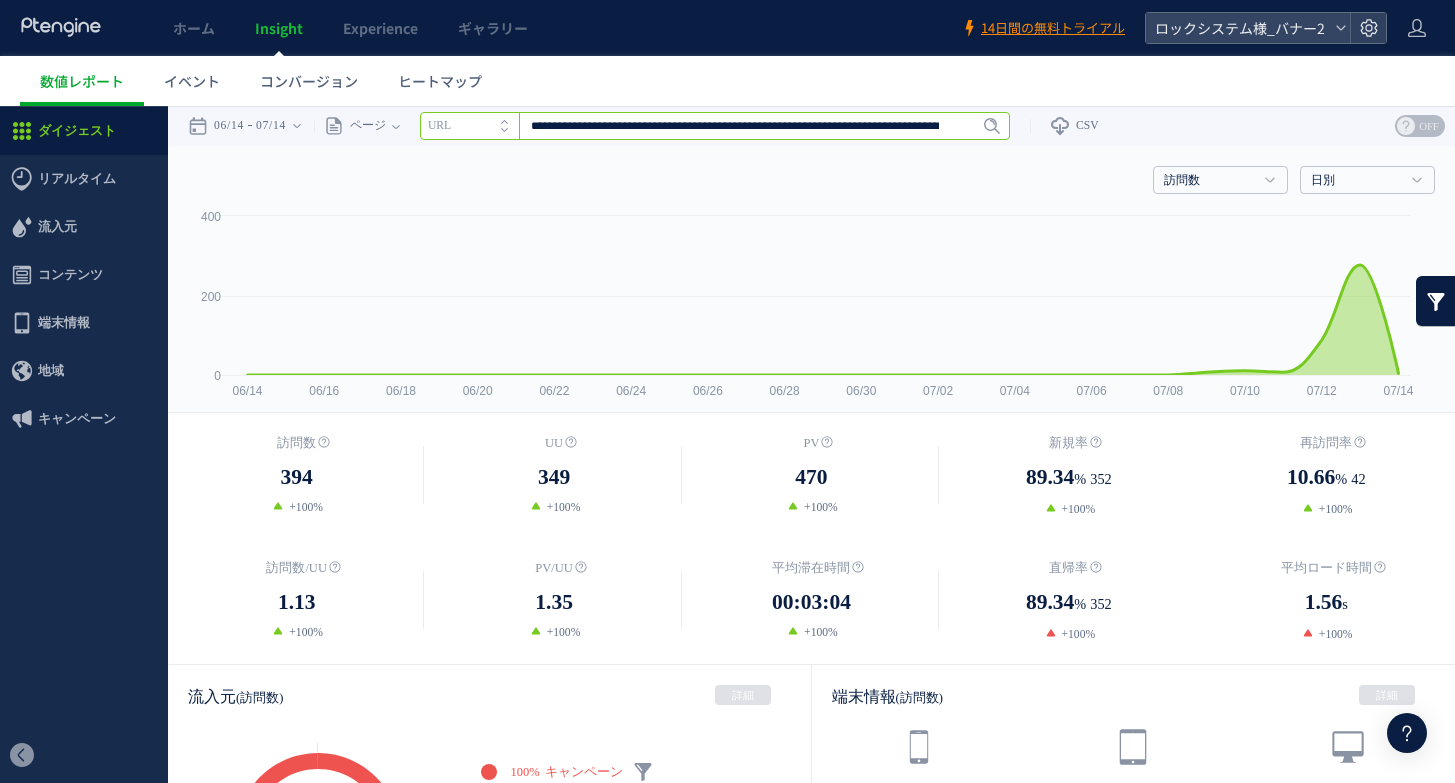 scroll, scrollTop: 0, scrollLeft: 257, axis: horizontal 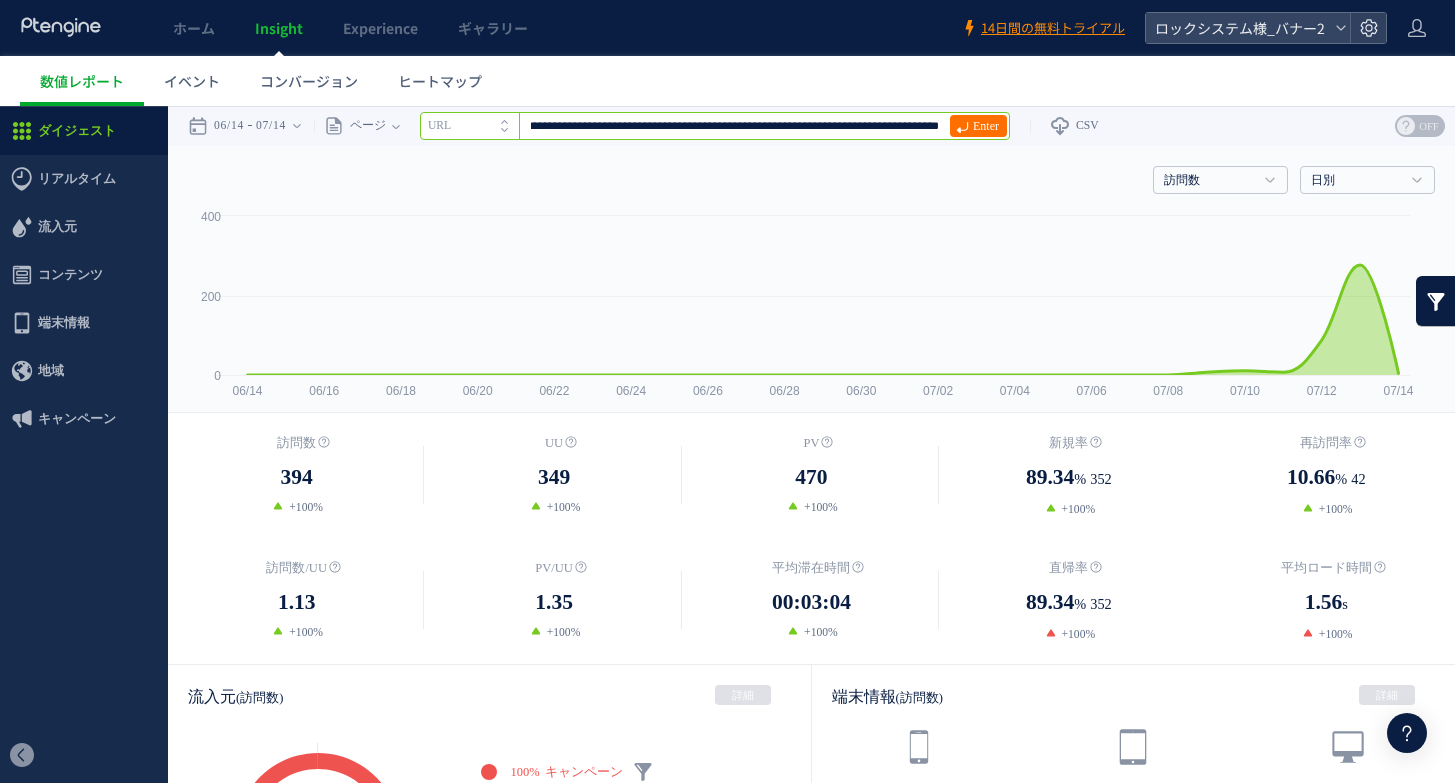 type on "**********" 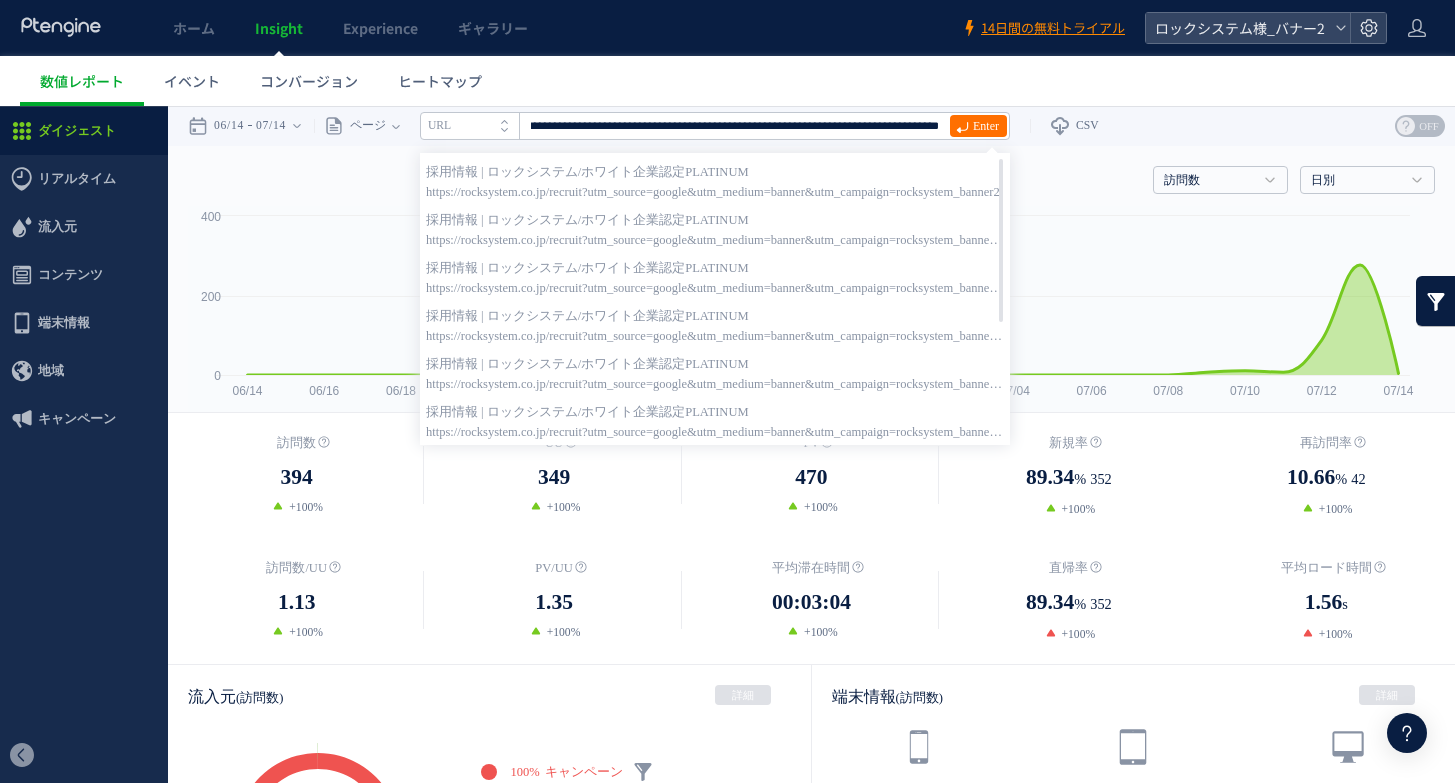 click on "Enter" at bounding box center (975, 126) 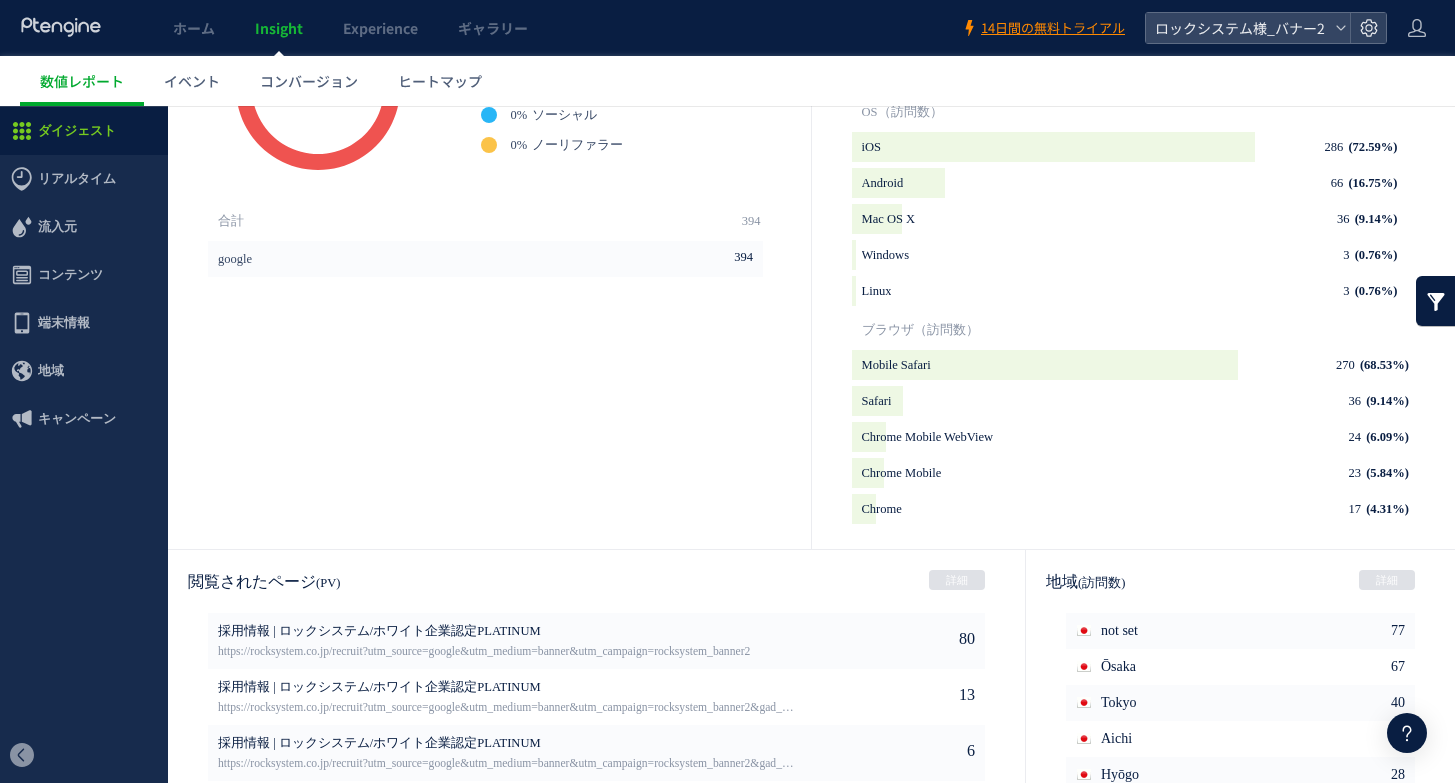 scroll, scrollTop: 0, scrollLeft: 0, axis: both 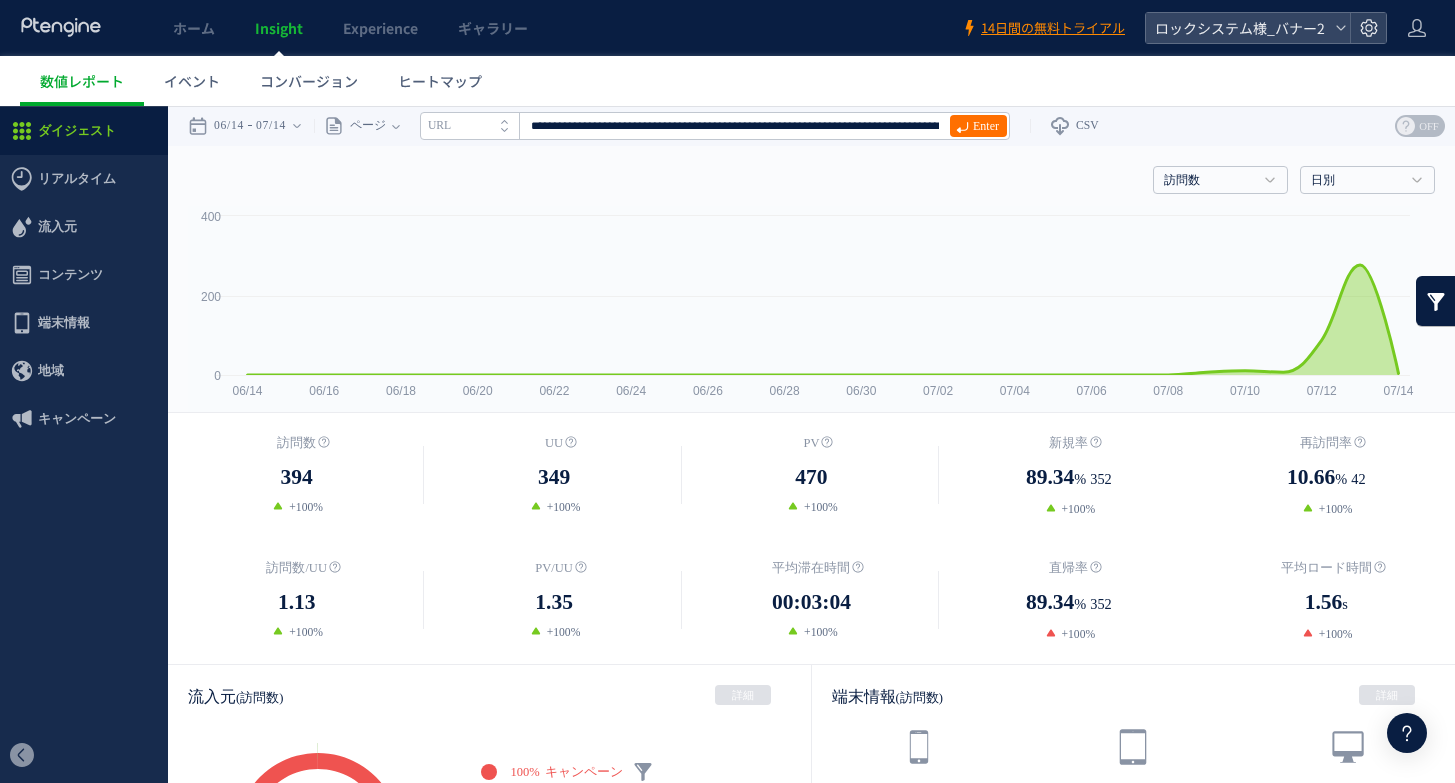 click on "URL" at bounding box center [469, 126] 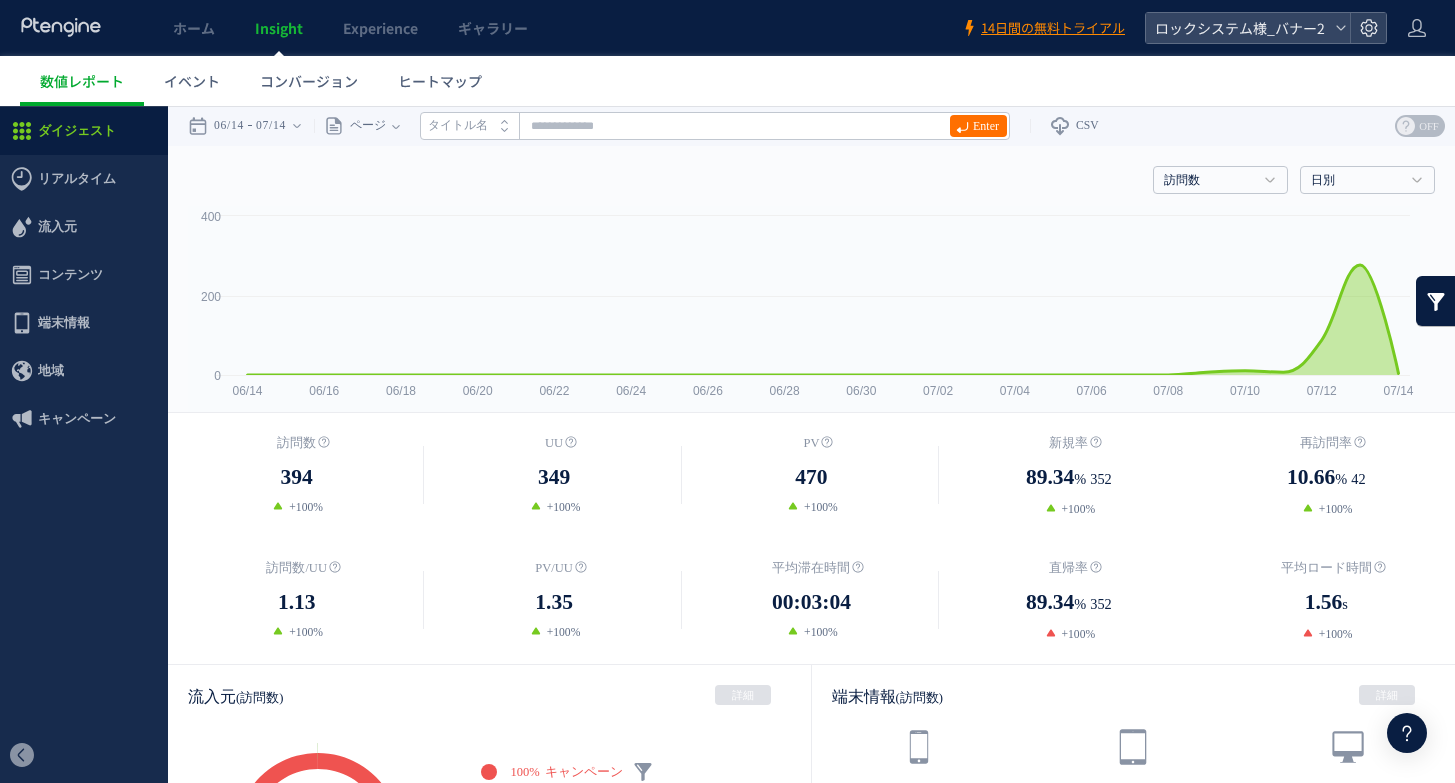 click on "ページ
ページグループ
パラメーター除去後
ページ
ページグループ
パラメーター除去後
タイトル名
URL" at bounding box center (662, 126) 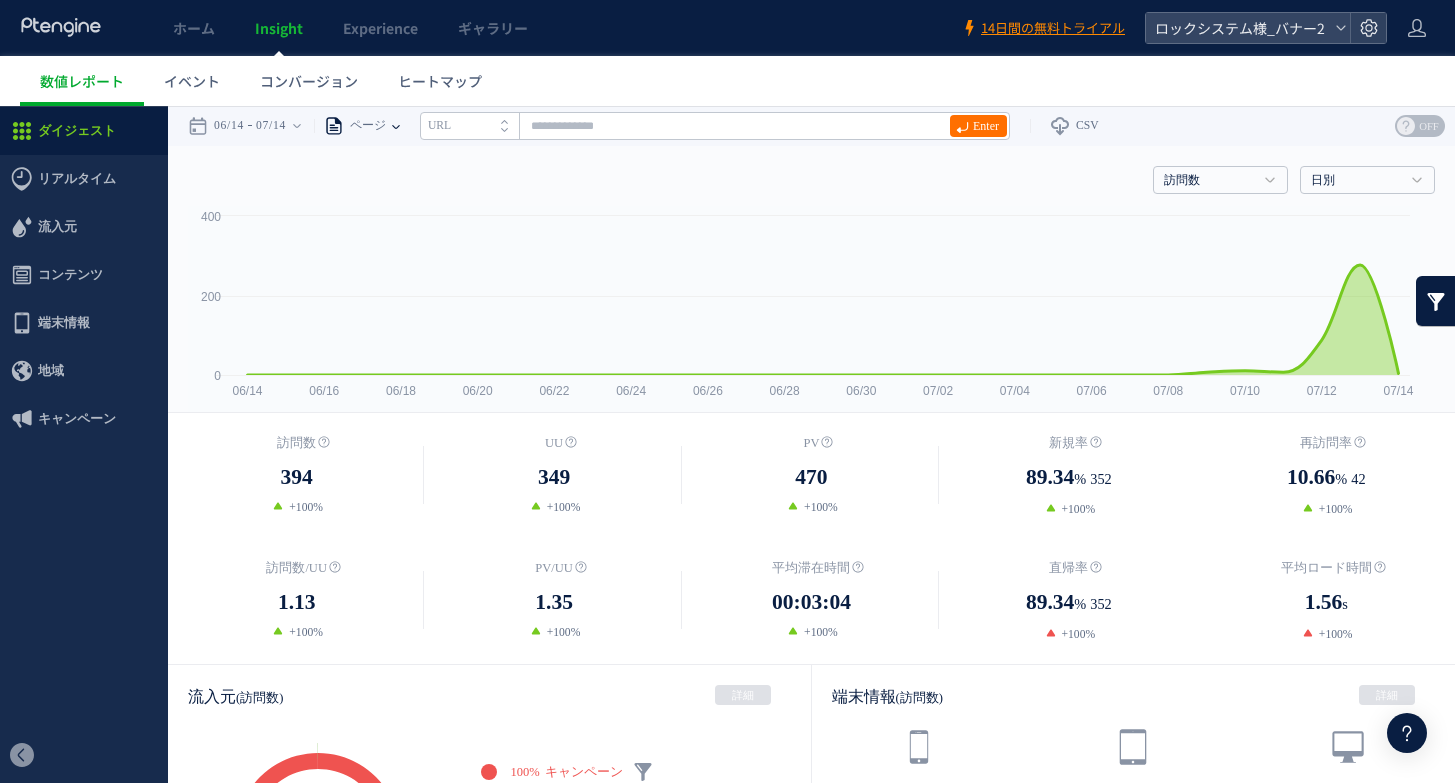 click at bounding box center [396, 126] 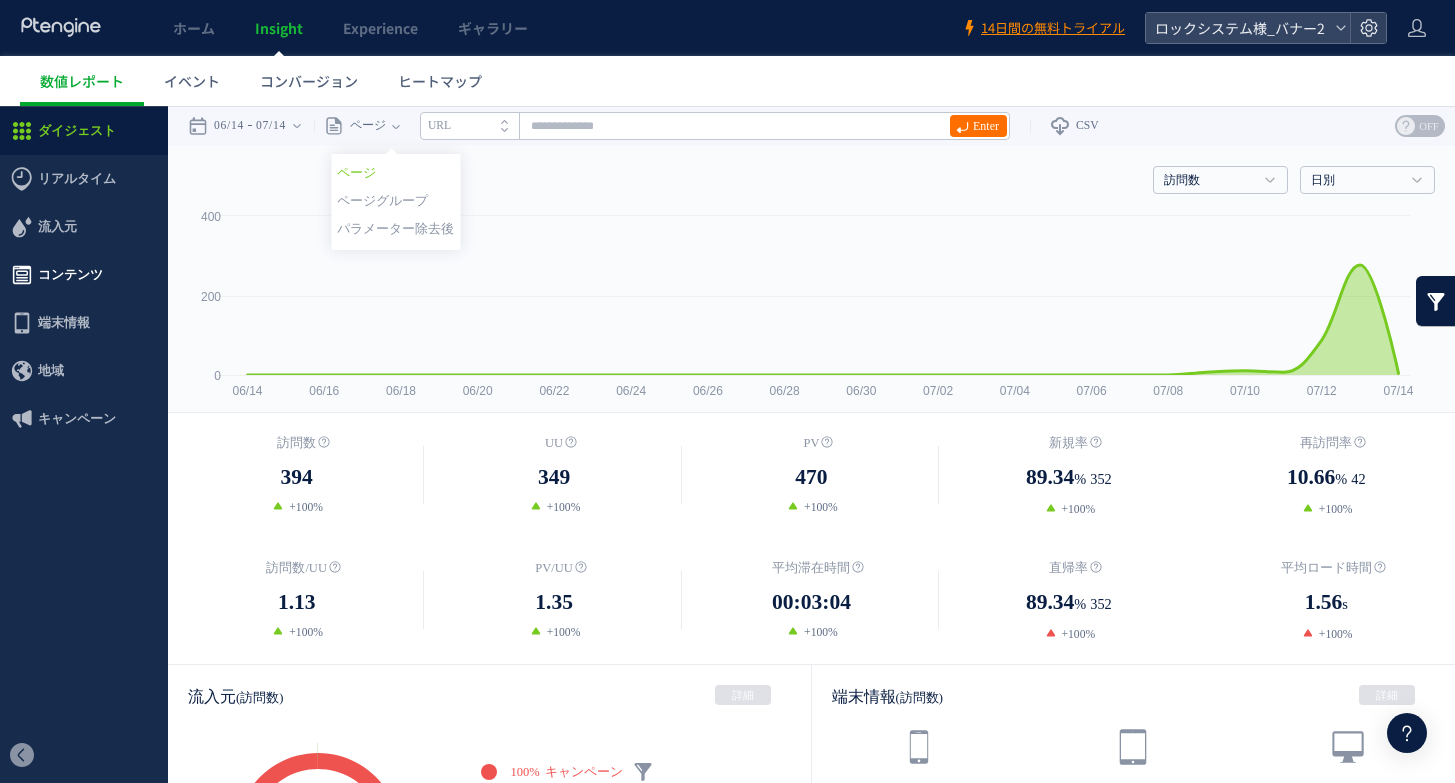 click on "コンテンツ" at bounding box center [70, 275] 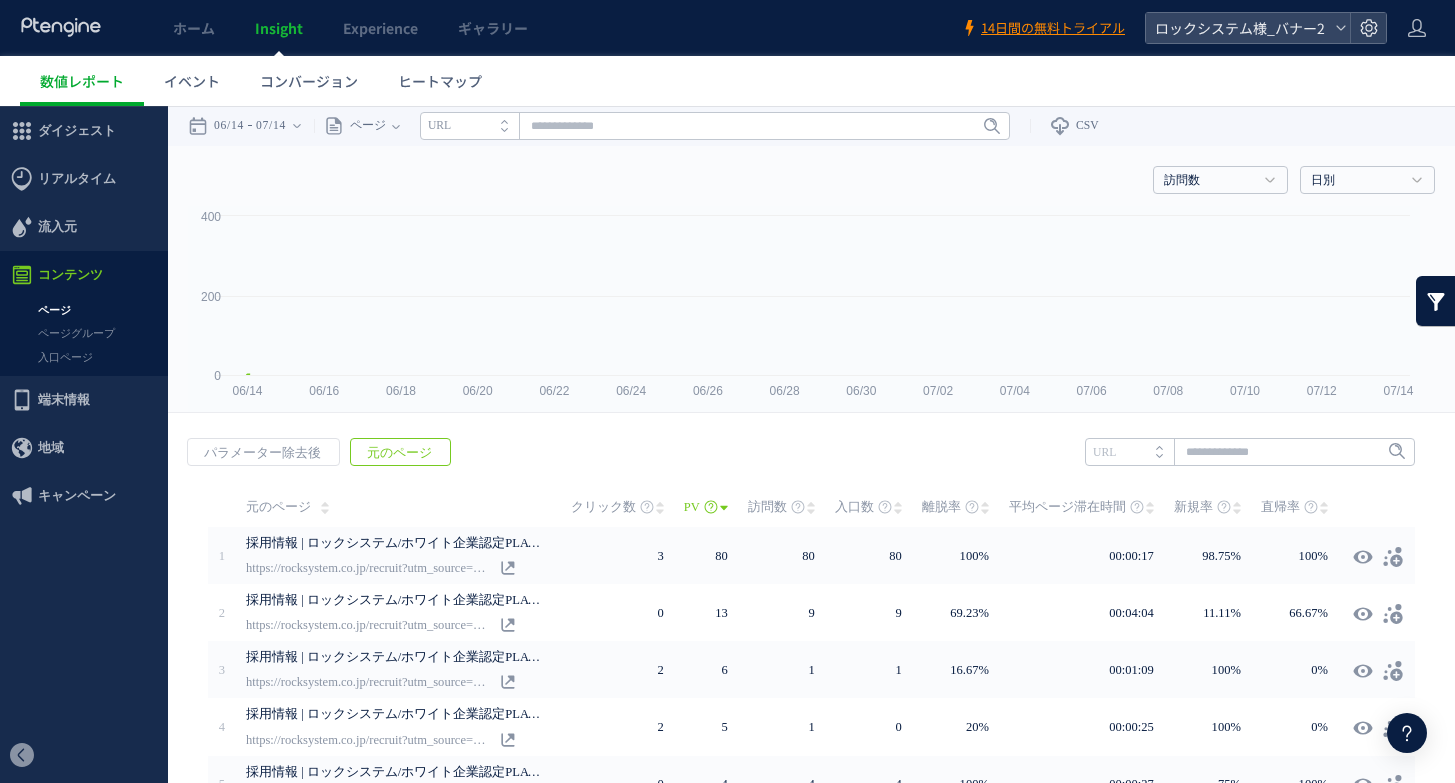 click 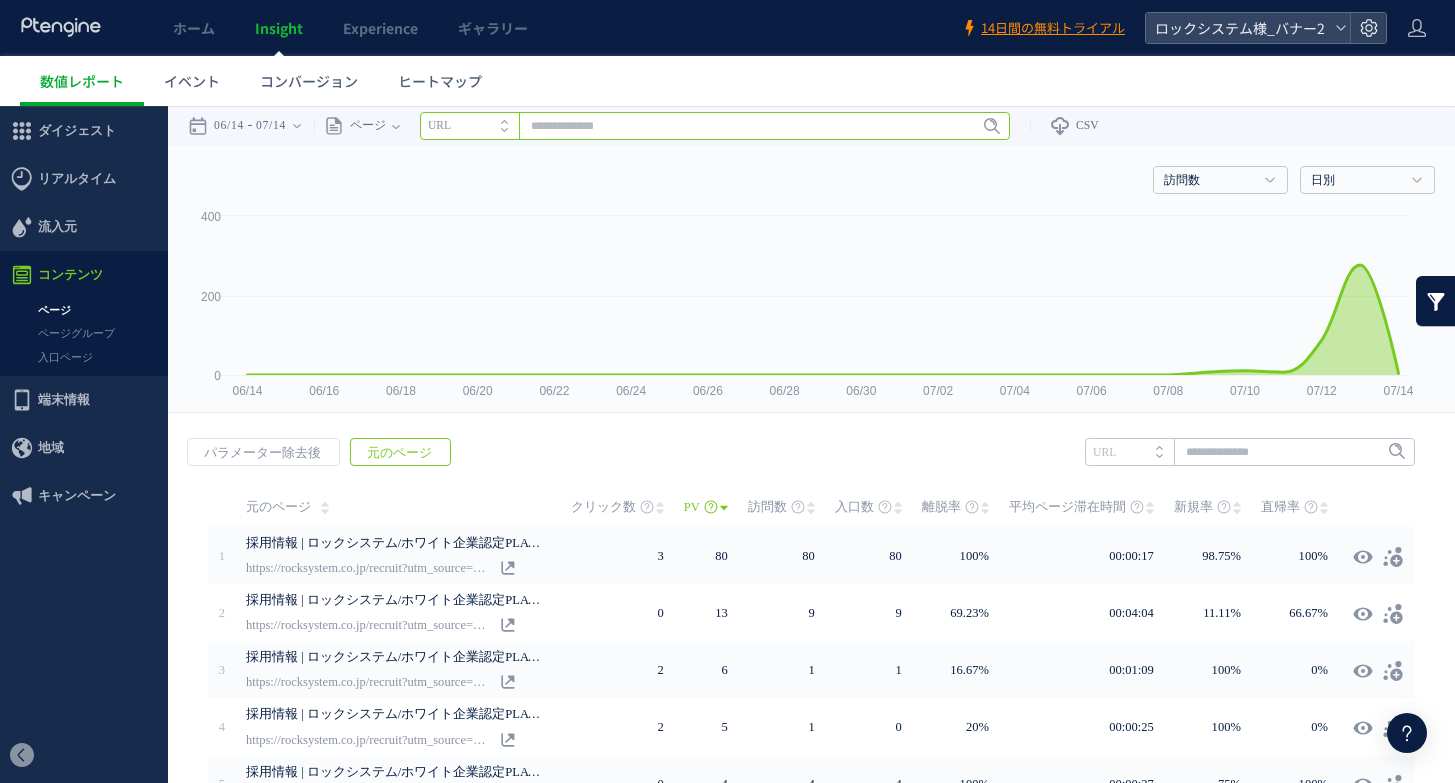 click at bounding box center [715, 126] 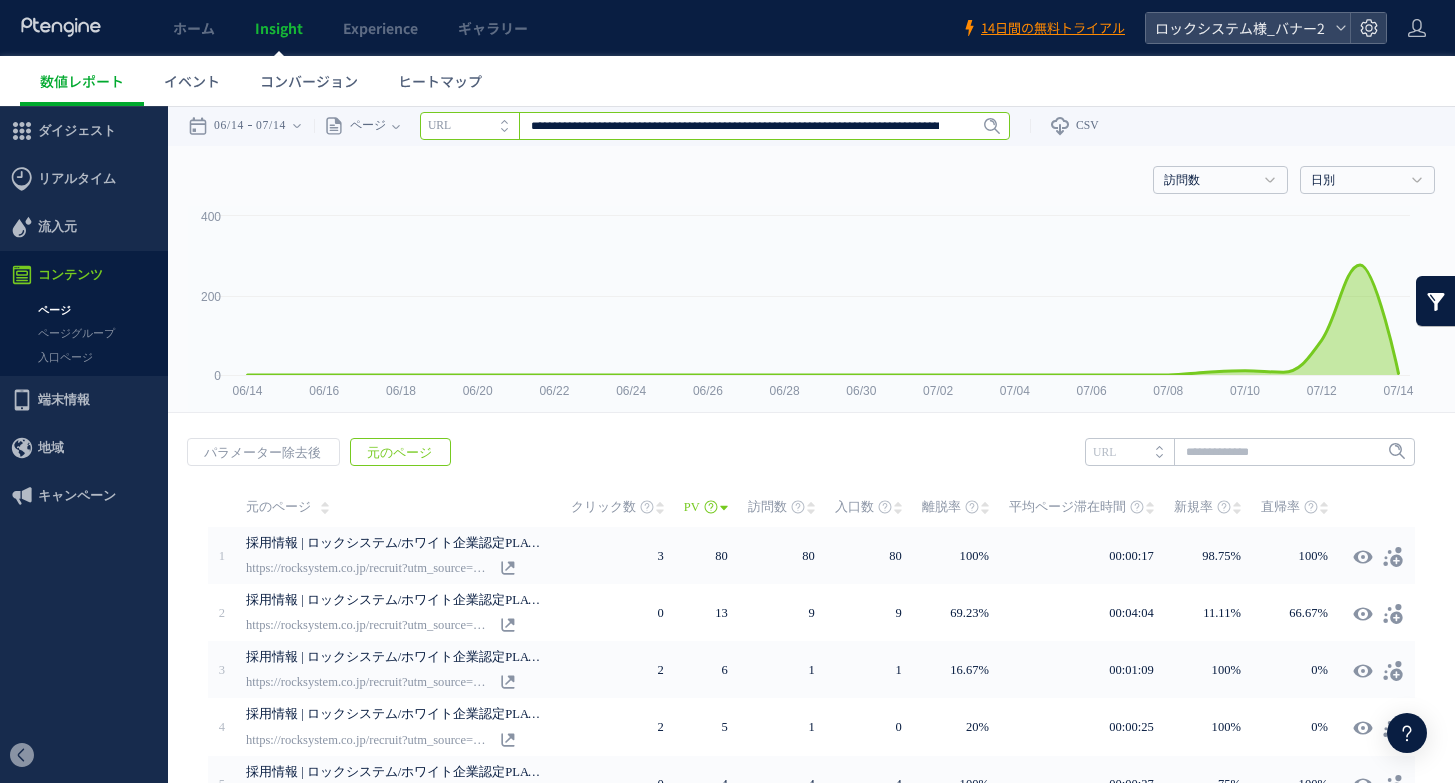 scroll, scrollTop: 0, scrollLeft: 257, axis: horizontal 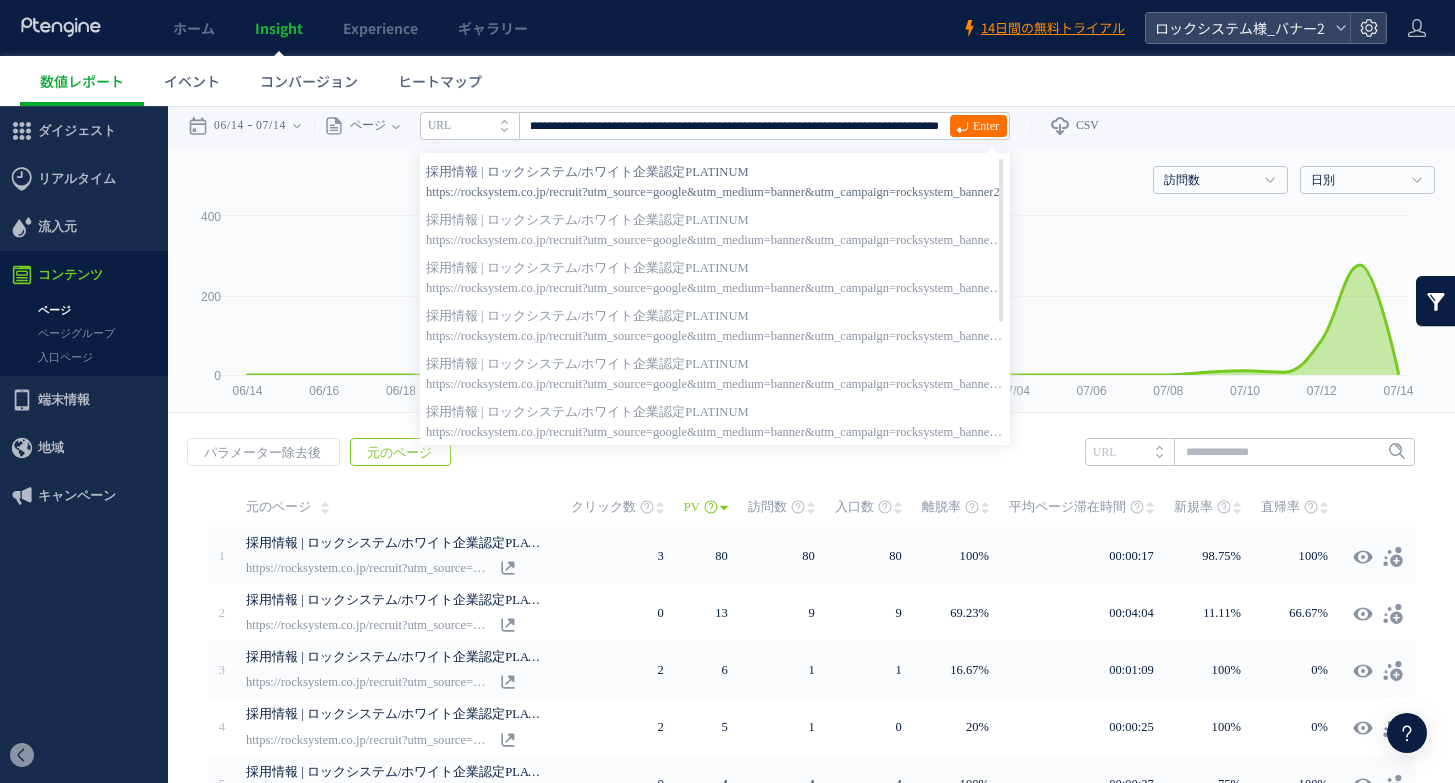 click on "https://rocksystem.co.jp/recruit?utm_source=google&utm_medium=banner&utm_campaign=rocksystem_banner2" at bounding box center [715, 192] 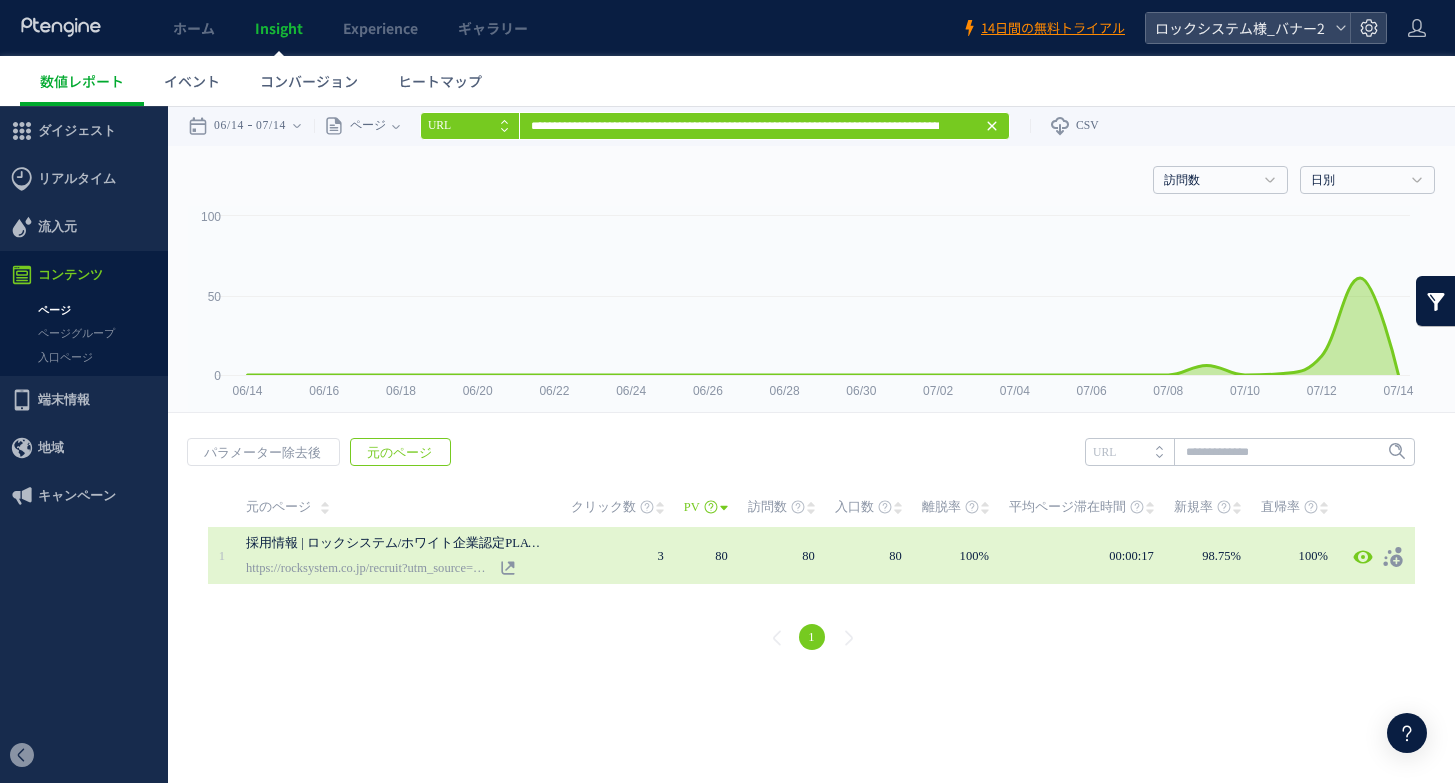 click on "https://rocksystem.co.jp/recruit?utm_source=google&utm_medium=banner&utm_campaign=rocksystem_banner2" at bounding box center [368, 568] 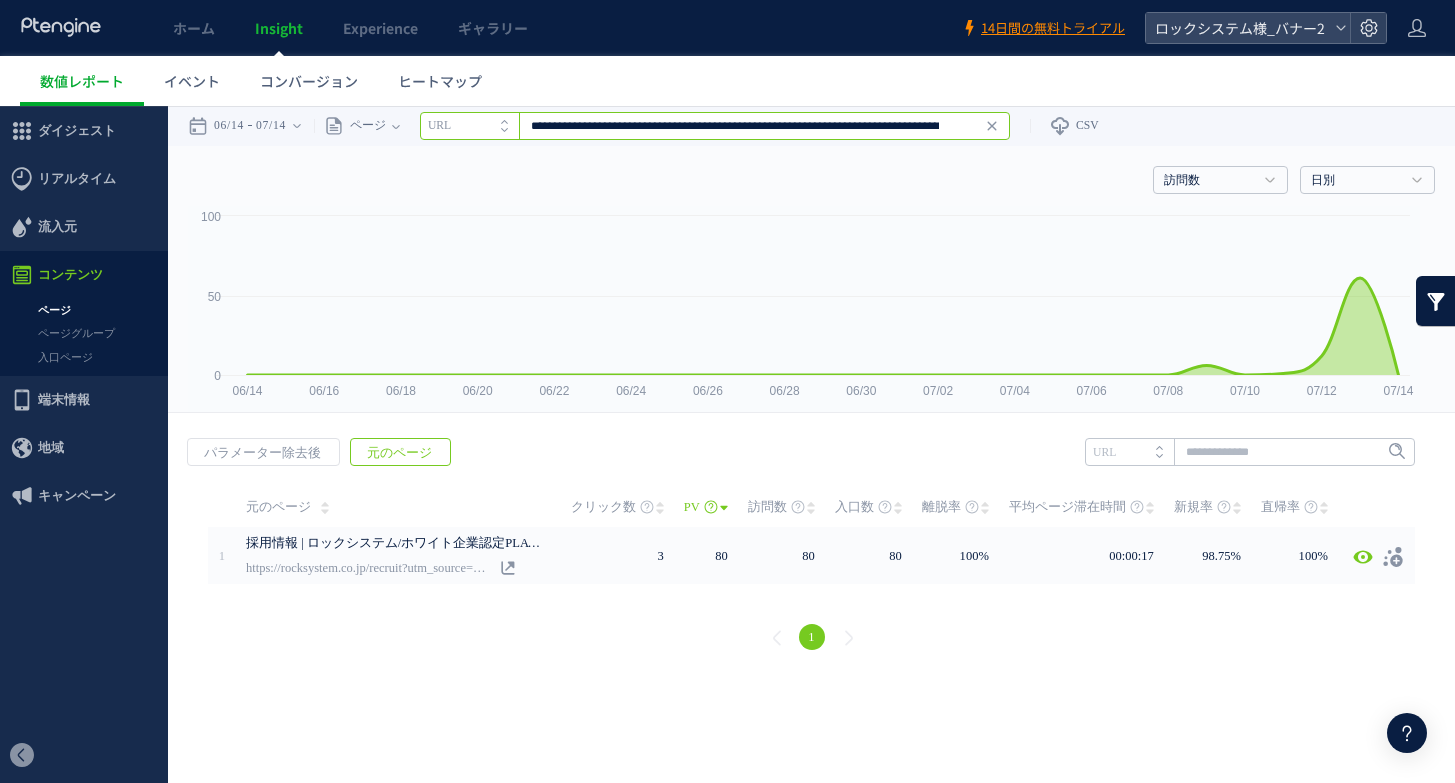 click on "**********" at bounding box center (715, 126) 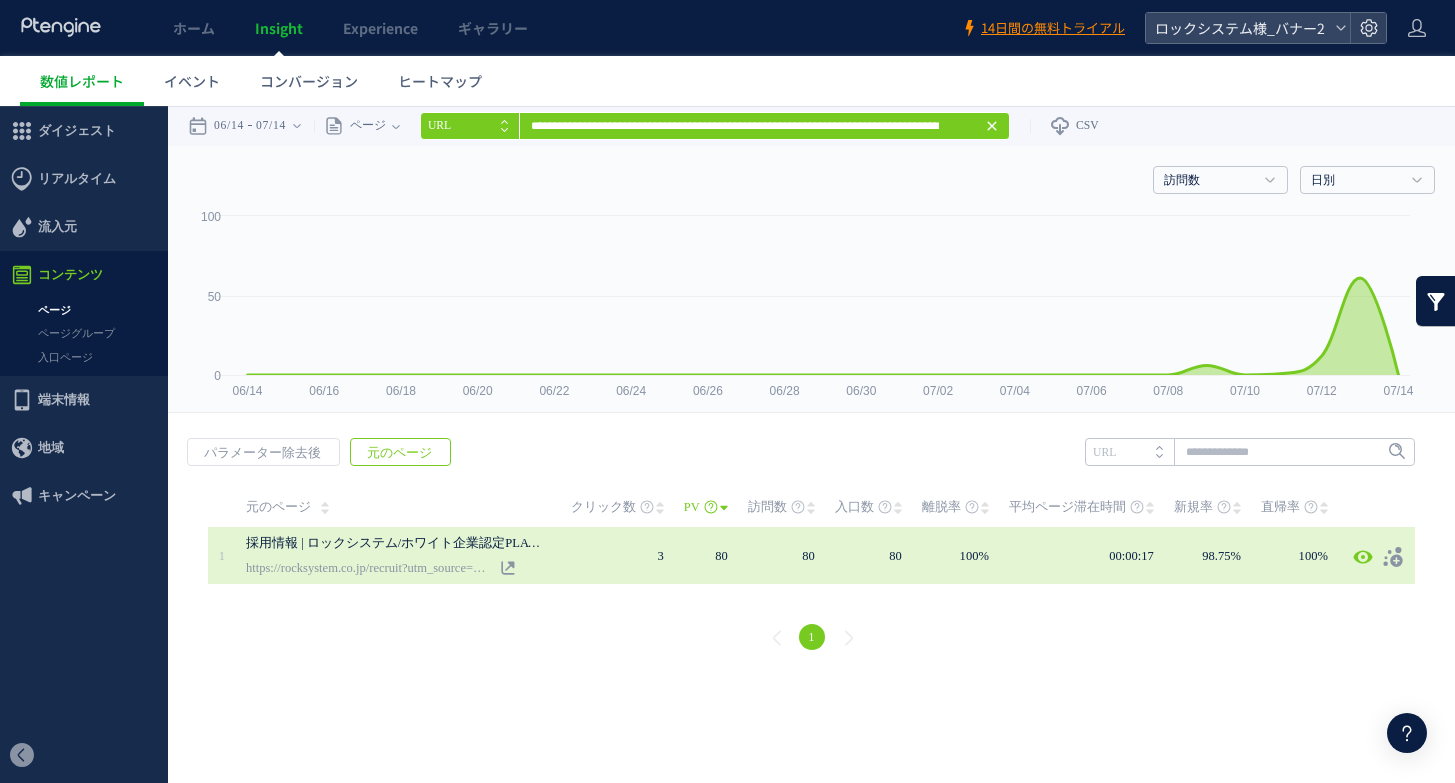 click on "00:00:17" at bounding box center (1091, 555) 